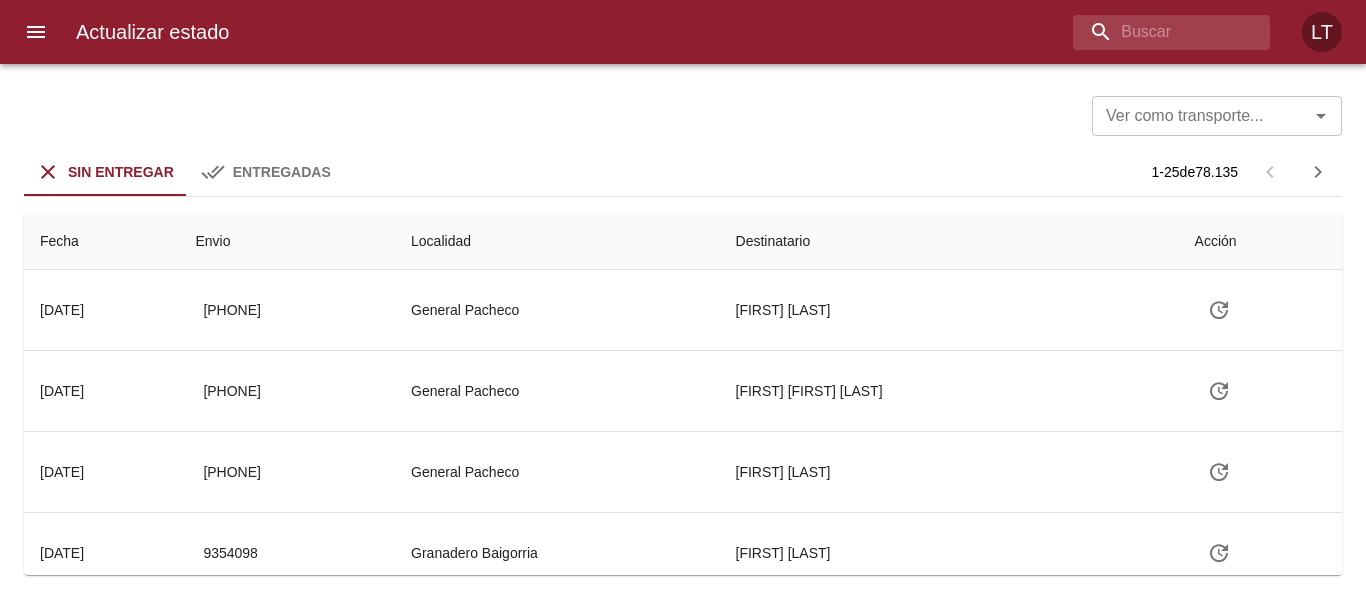 scroll, scrollTop: 0, scrollLeft: 0, axis: both 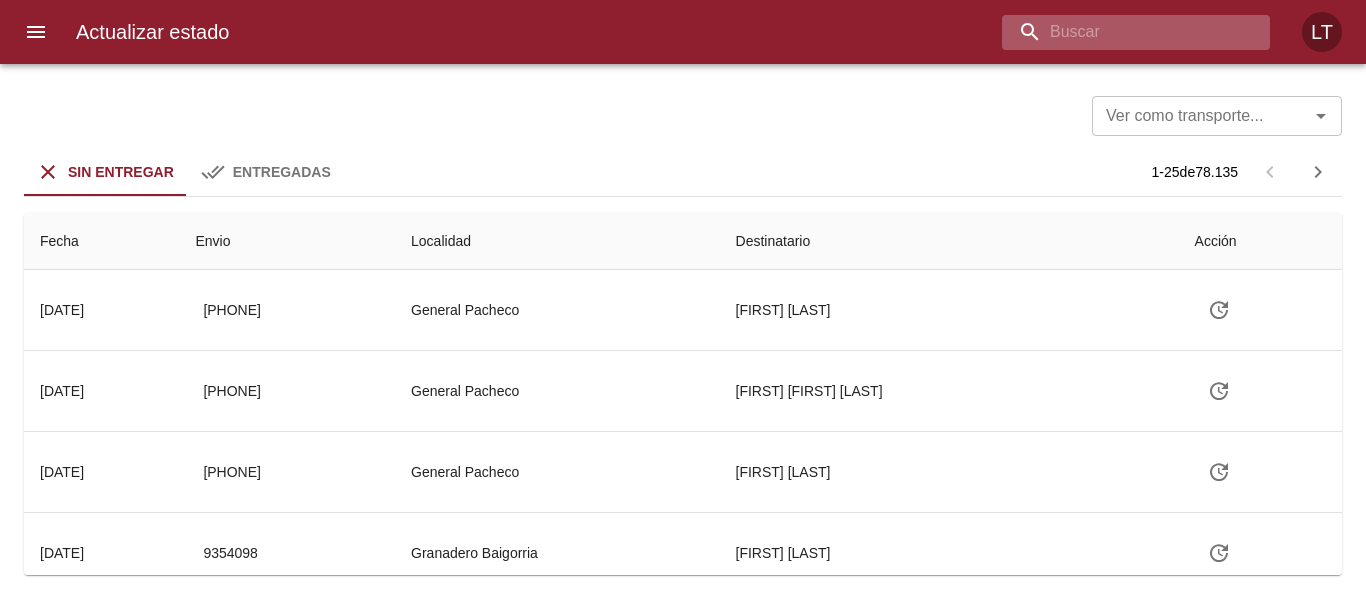 click at bounding box center (1119, 32) 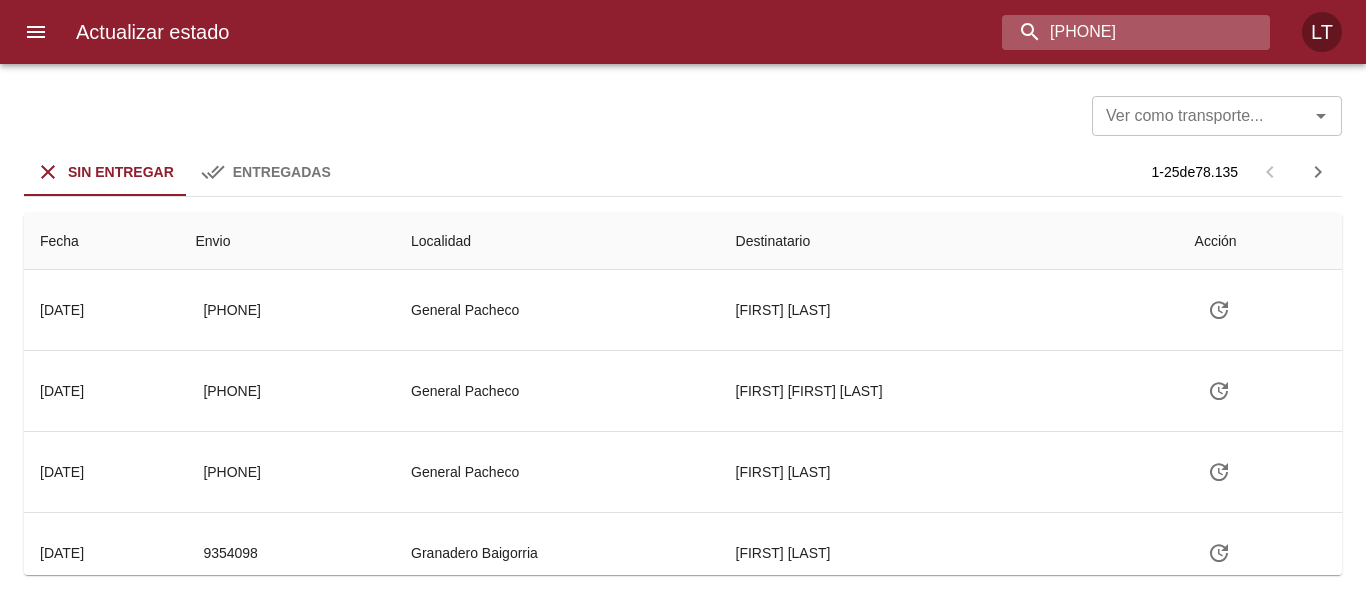 type on "[PHONE]" 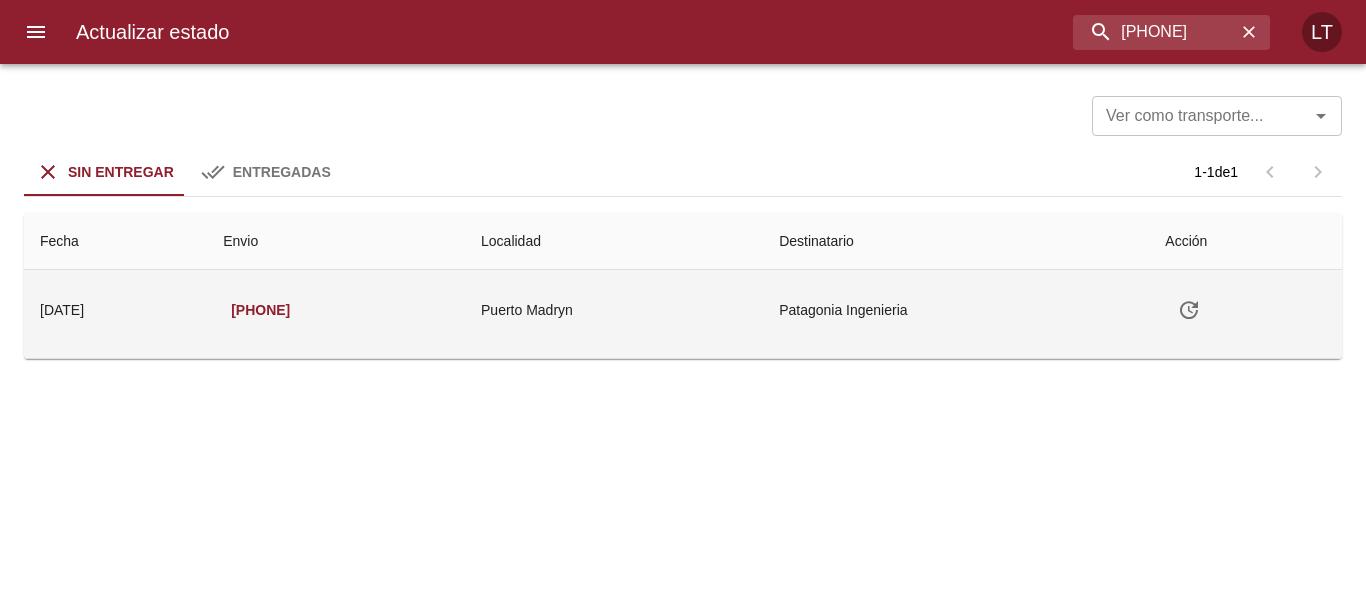 click at bounding box center [1189, 310] 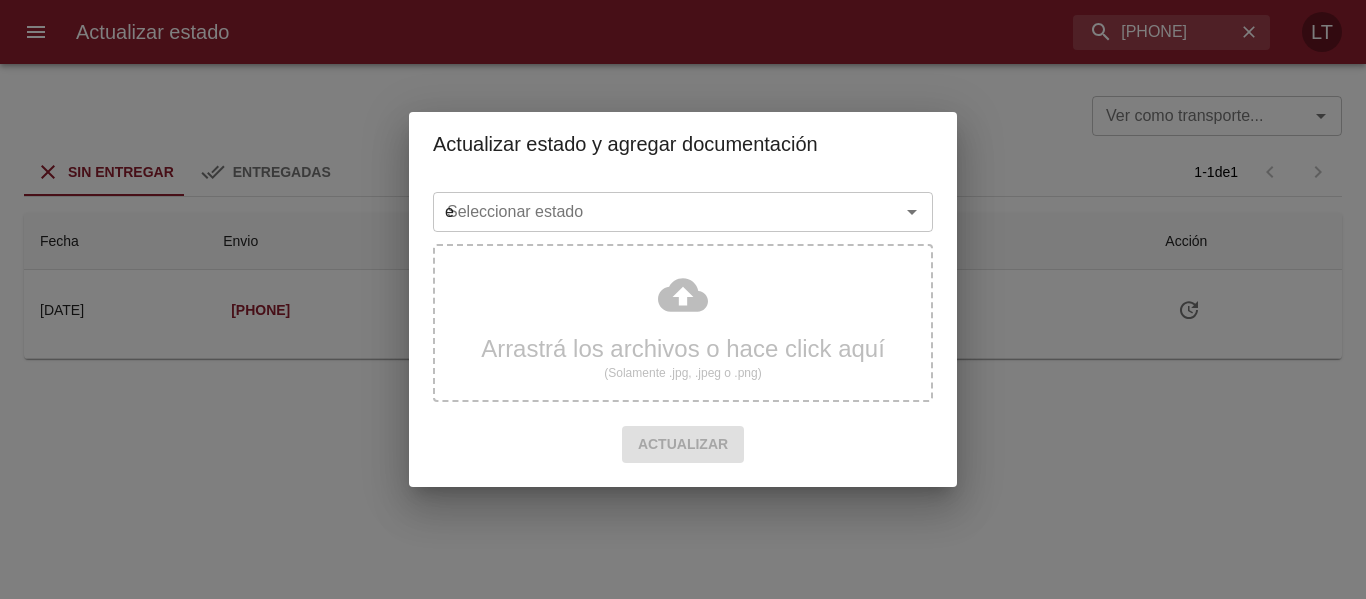 click on "e" at bounding box center (653, 212) 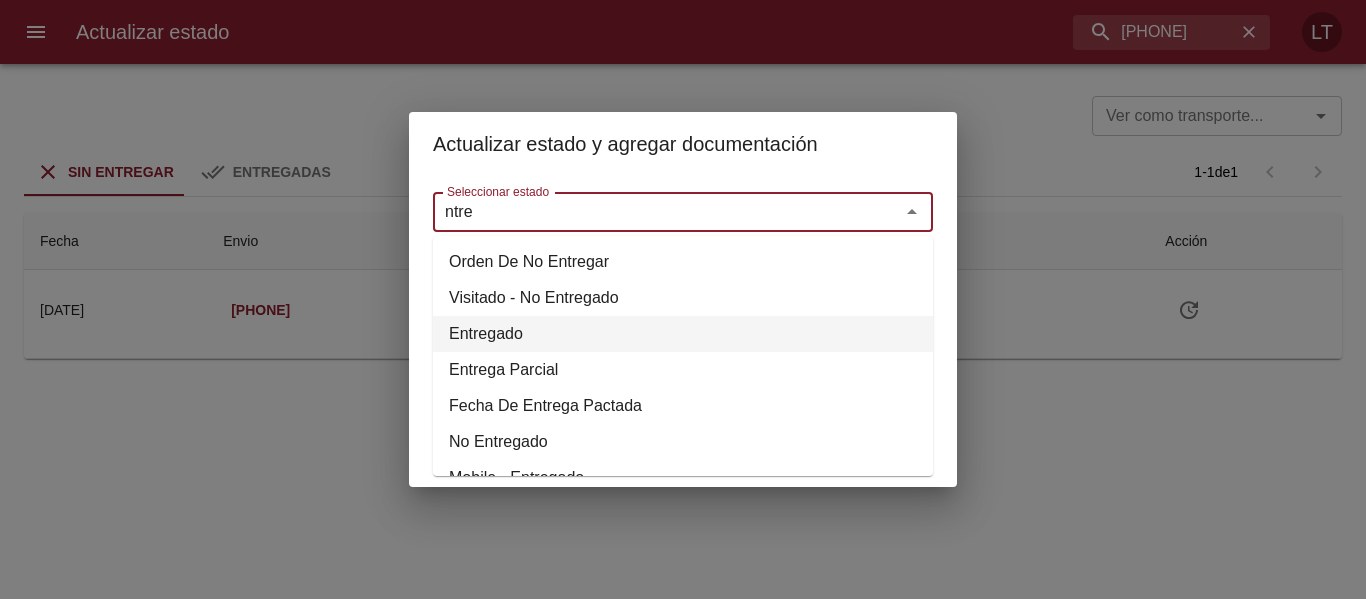 click on "Entregado" at bounding box center (683, 334) 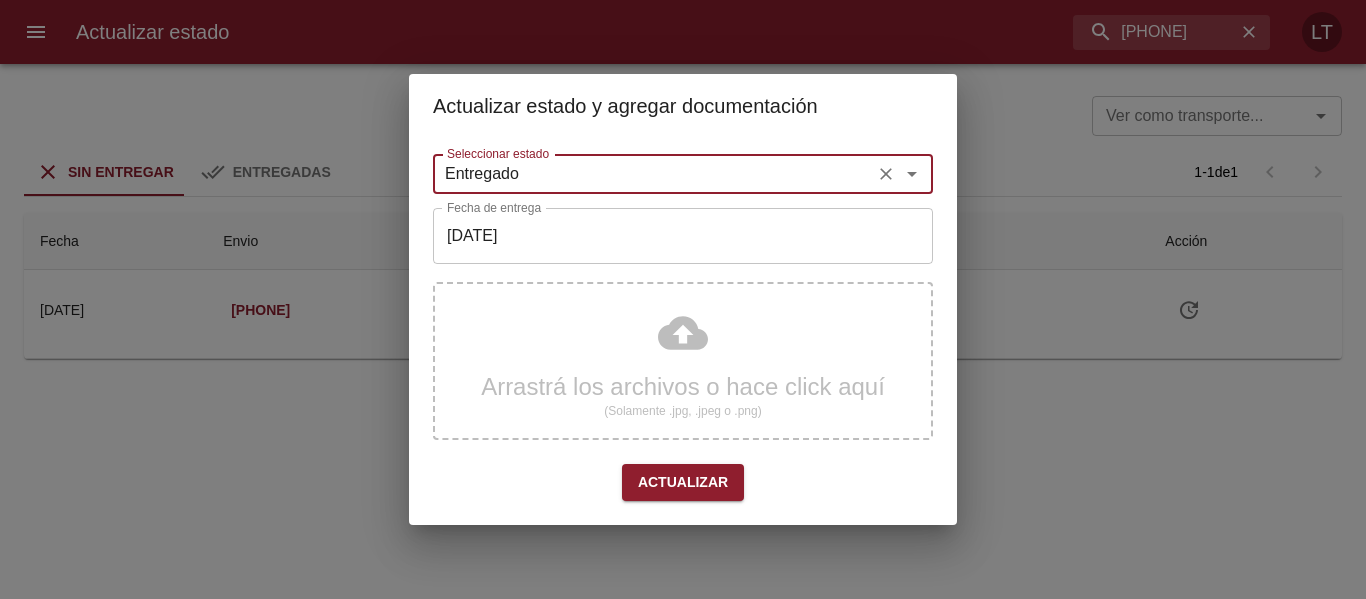 type on "Entregado" 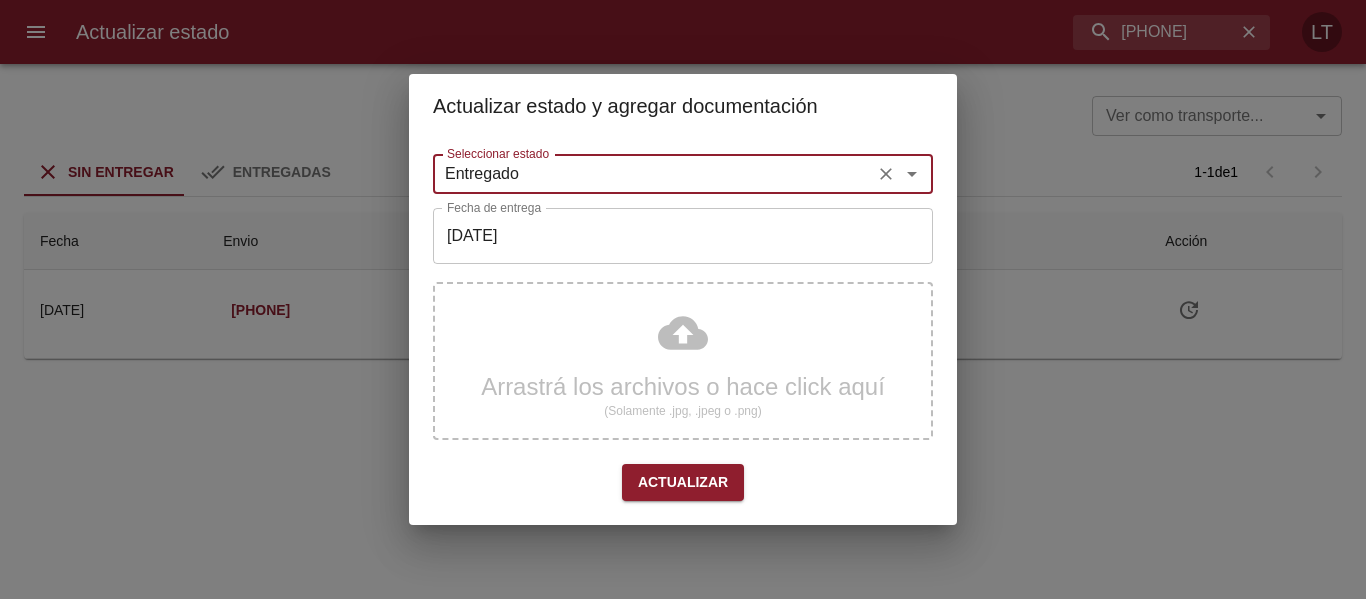 click on "[DATE]" at bounding box center (653, 174) 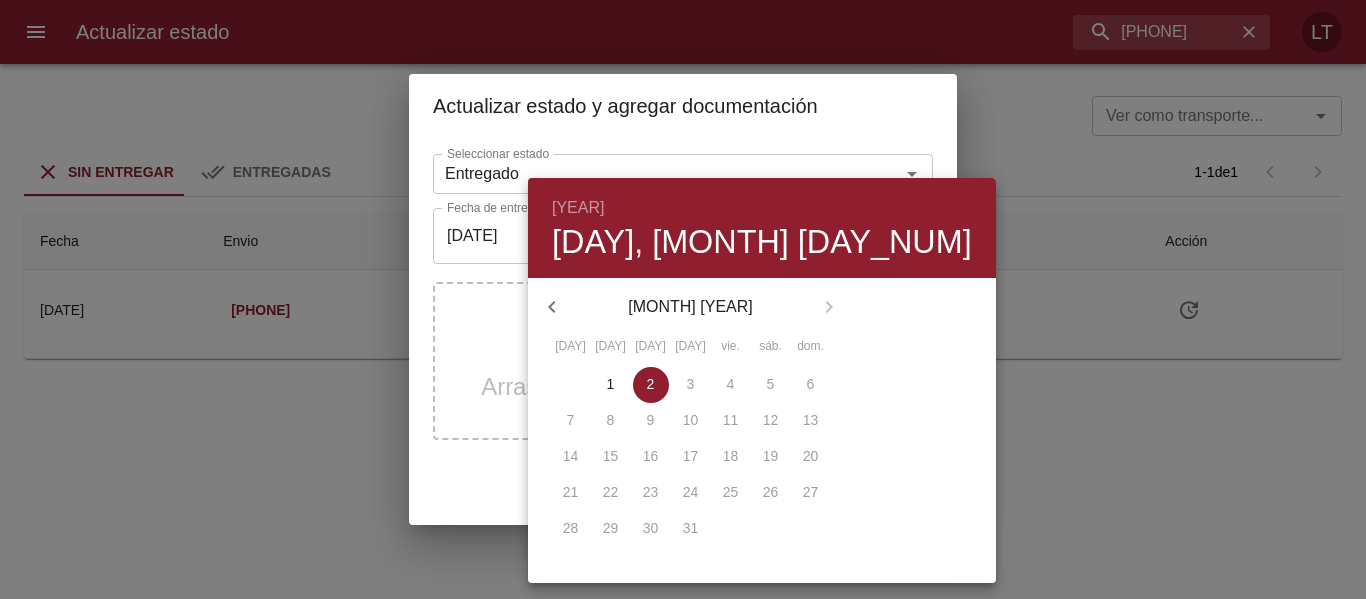 click at bounding box center (552, 307) 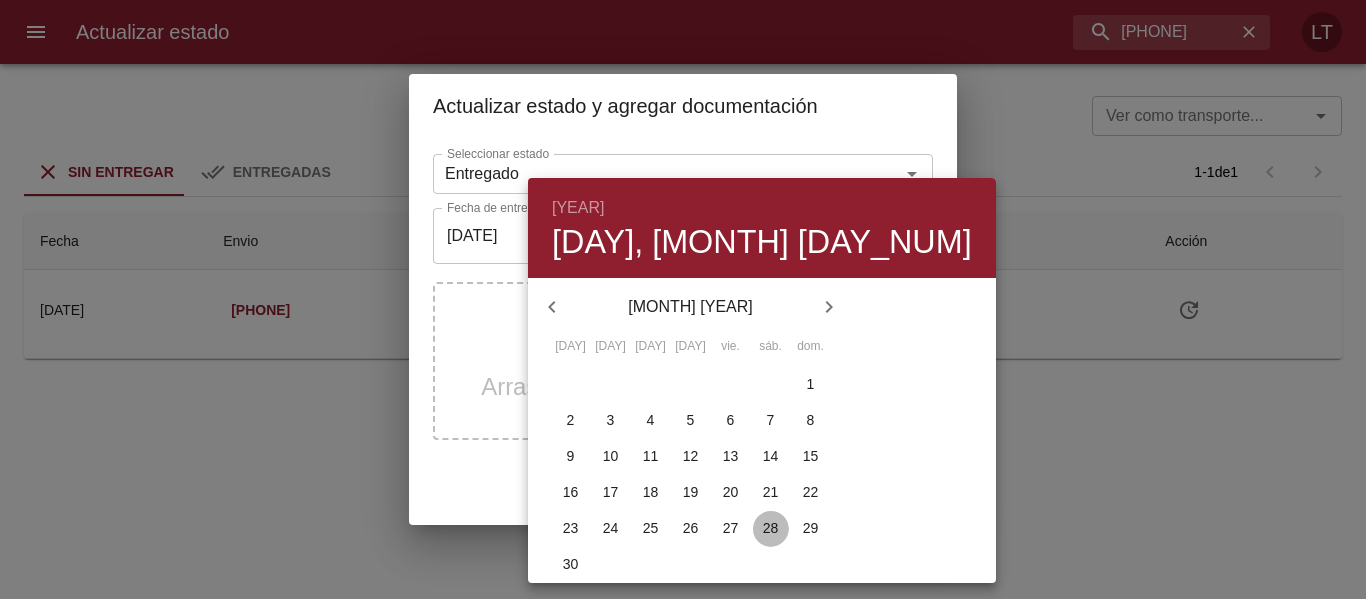 click on "28" at bounding box center [571, 384] 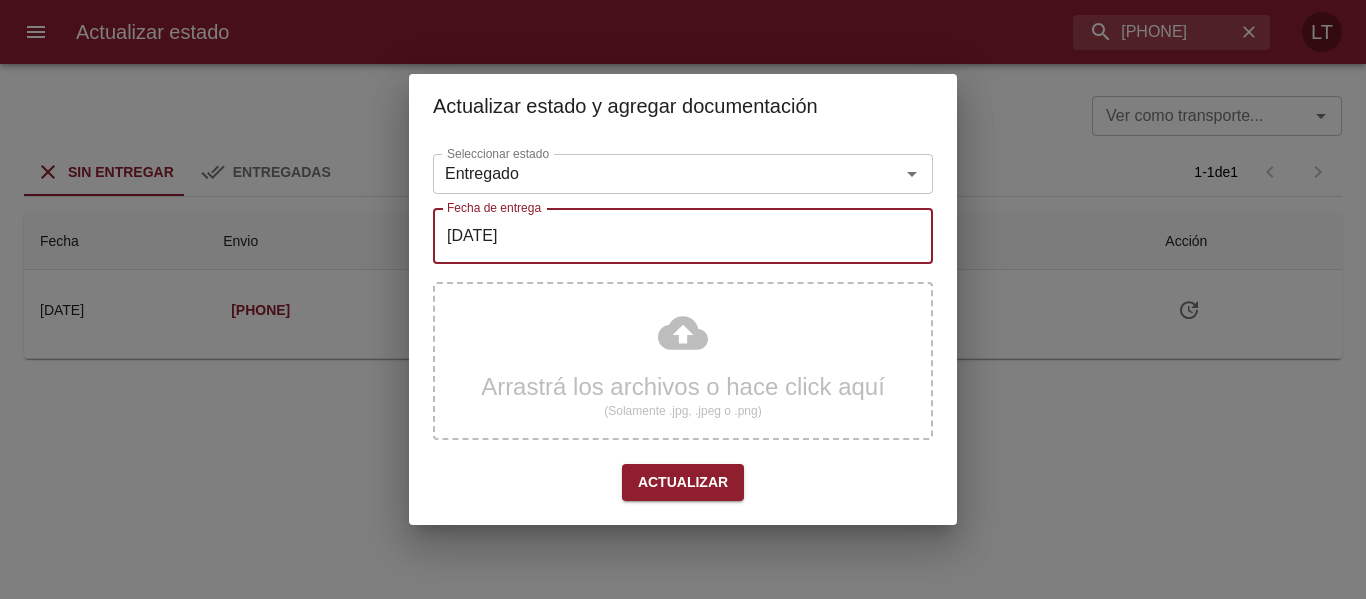 click on "Arrastrá los archivos o hace click aquí (Solamente .jpg, .jpeg o .png)" at bounding box center [683, 361] 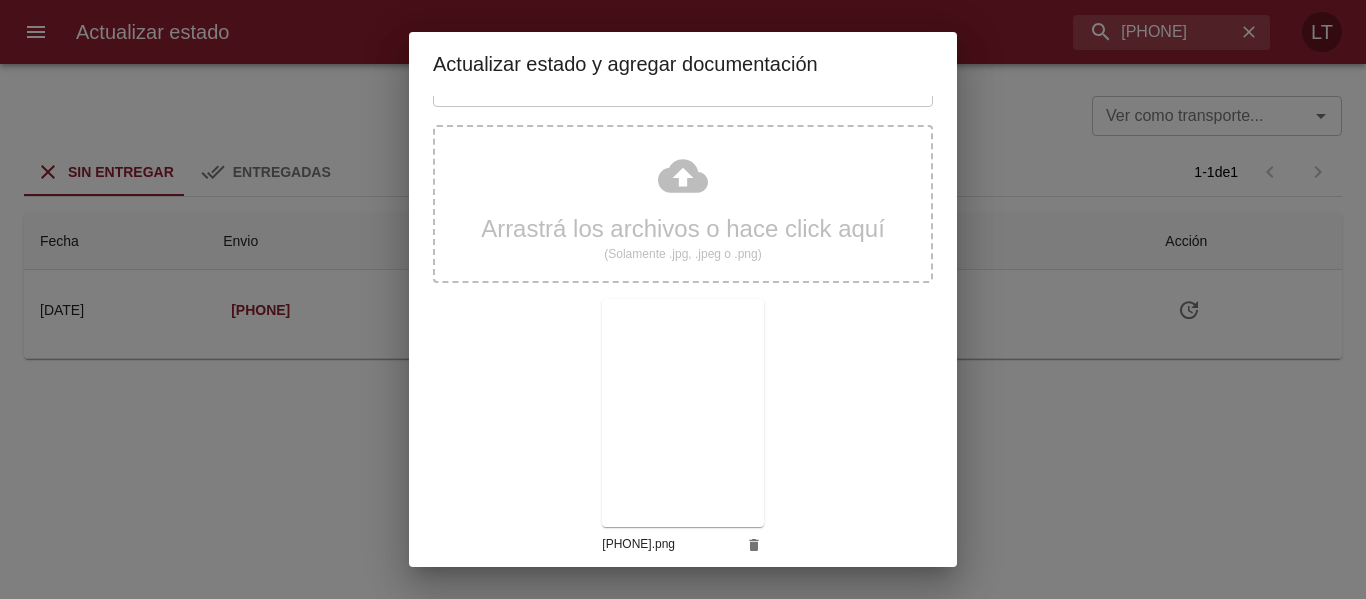 scroll, scrollTop: 187, scrollLeft: 0, axis: vertical 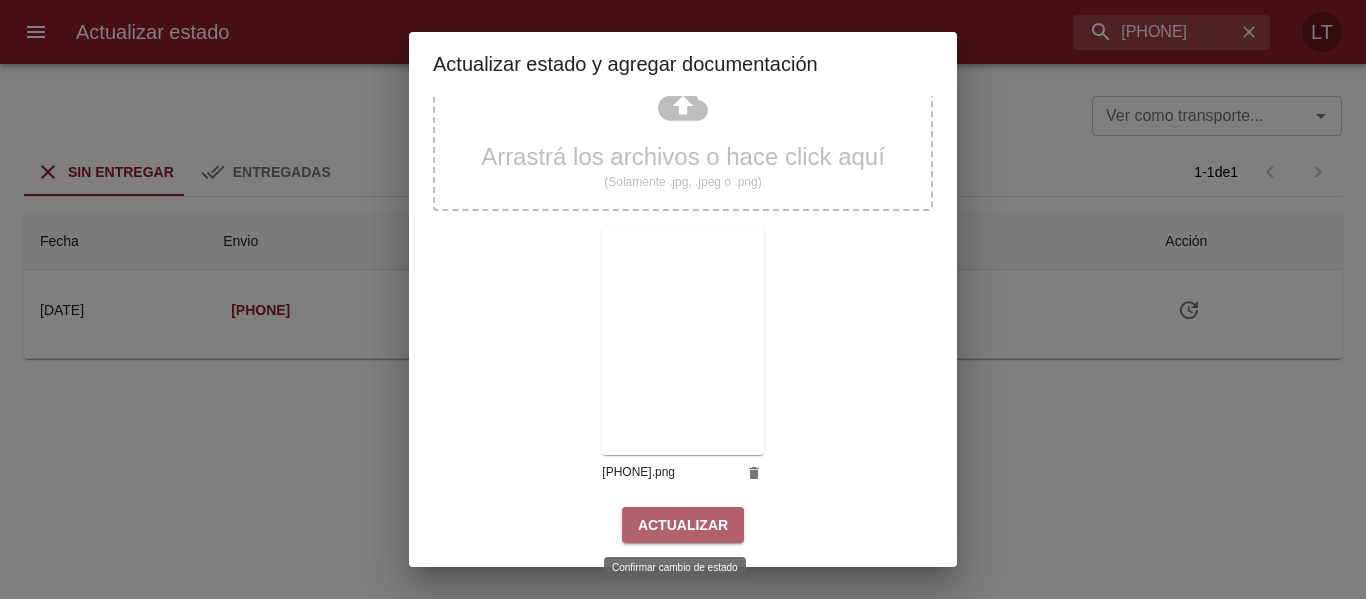 click on "Actualizar" at bounding box center (683, 525) 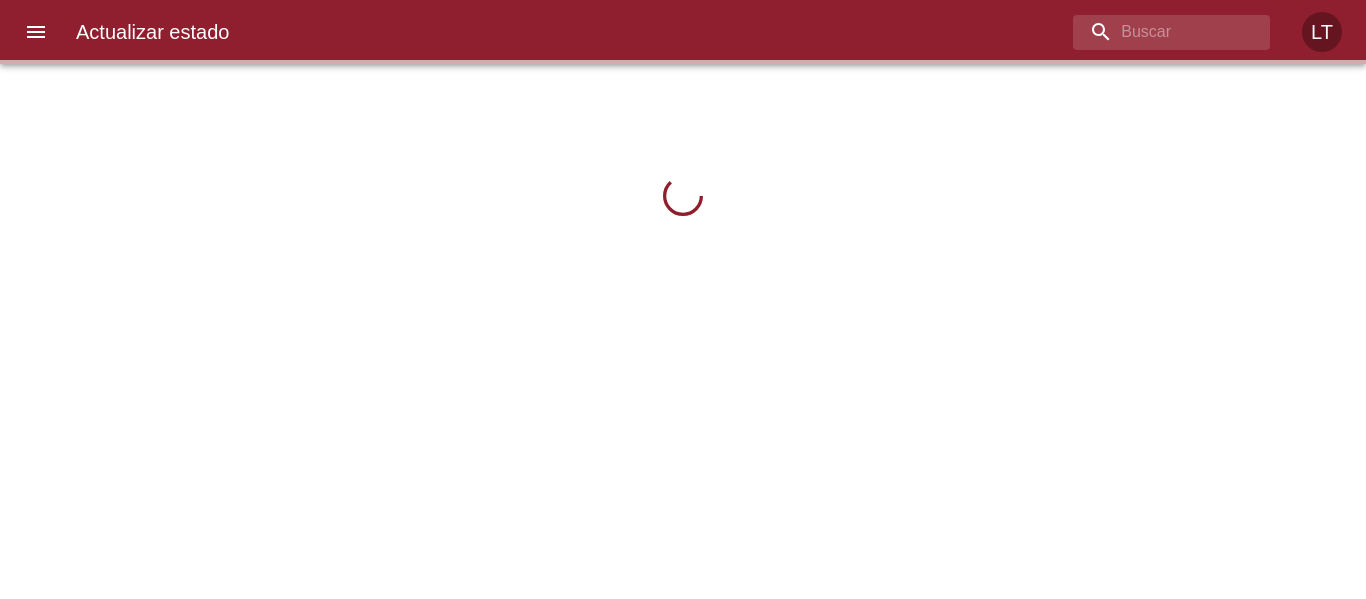 scroll, scrollTop: 0, scrollLeft: 0, axis: both 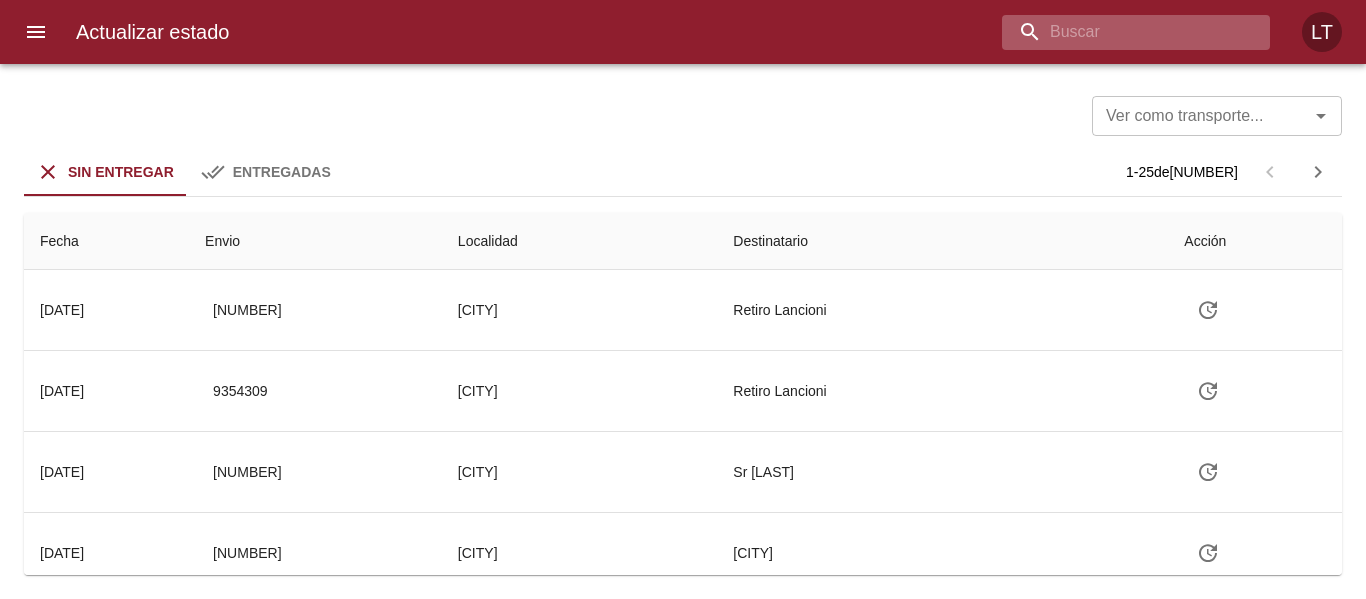 click at bounding box center [1119, 32] 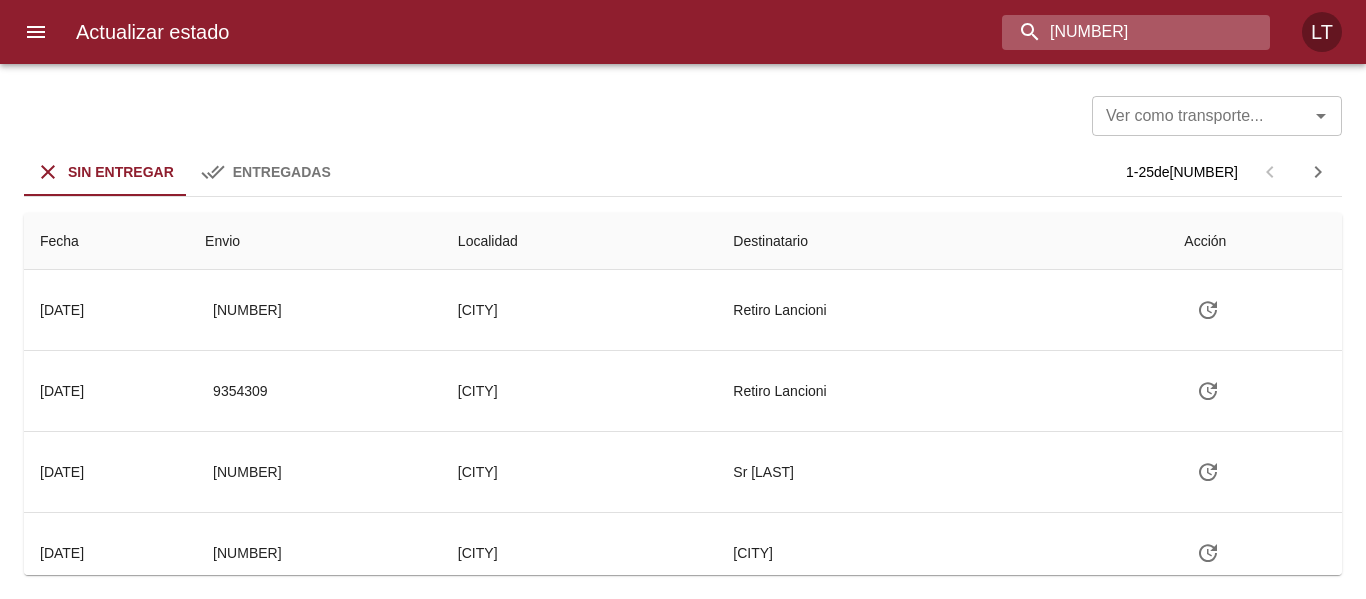 type on "9337570" 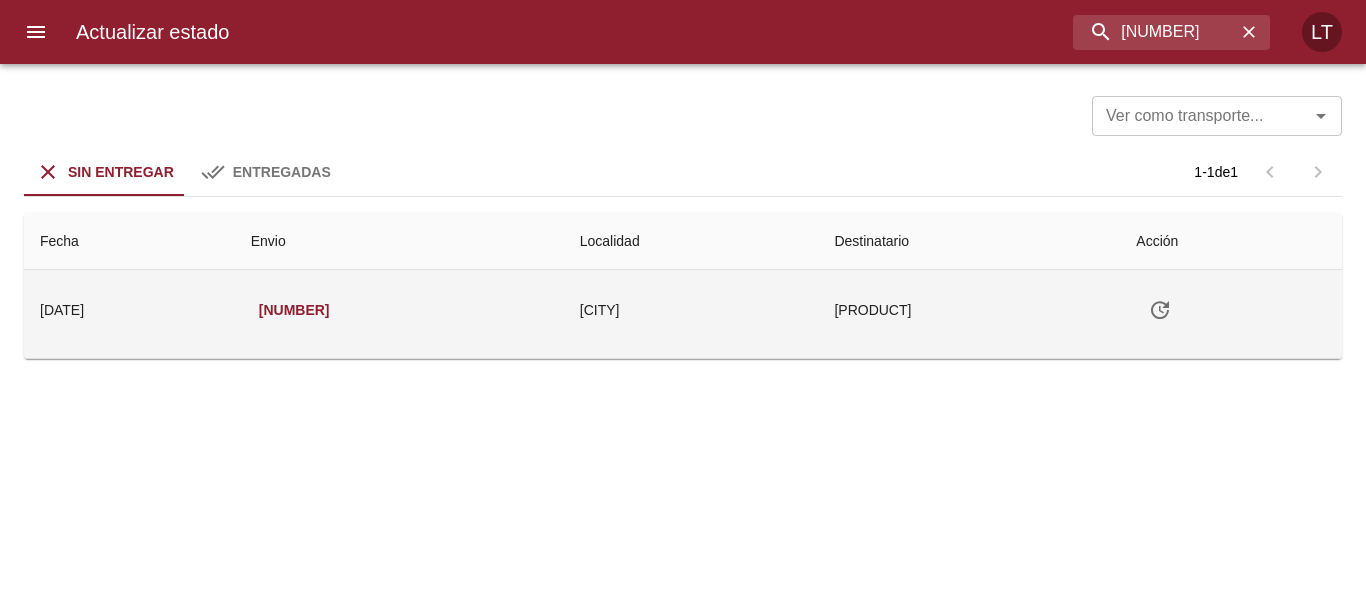 click at bounding box center [1160, 310] 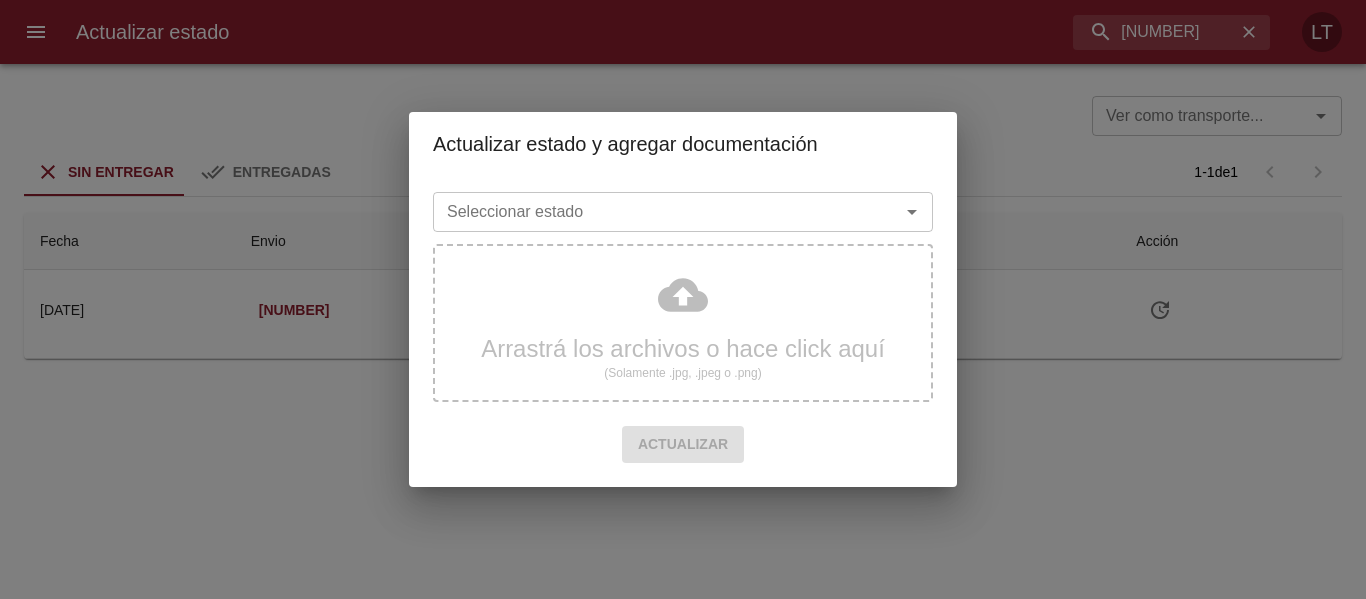 click on "Seleccionar estado" at bounding box center [653, 212] 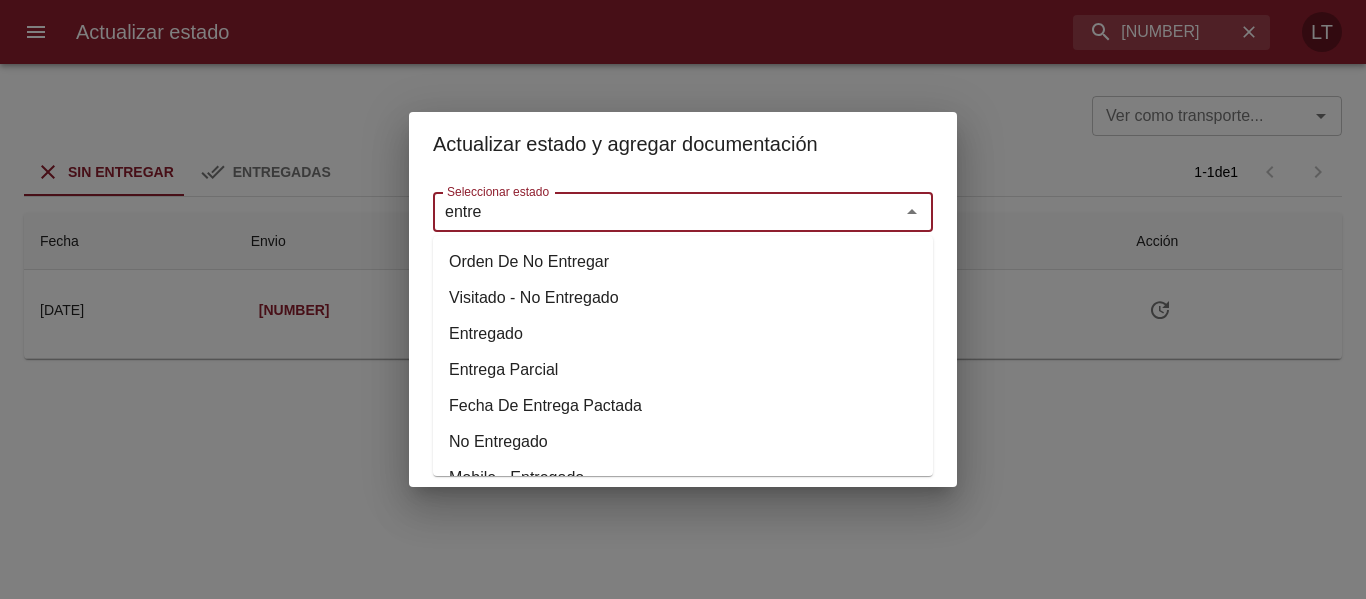 click on "Entregado" at bounding box center (683, 334) 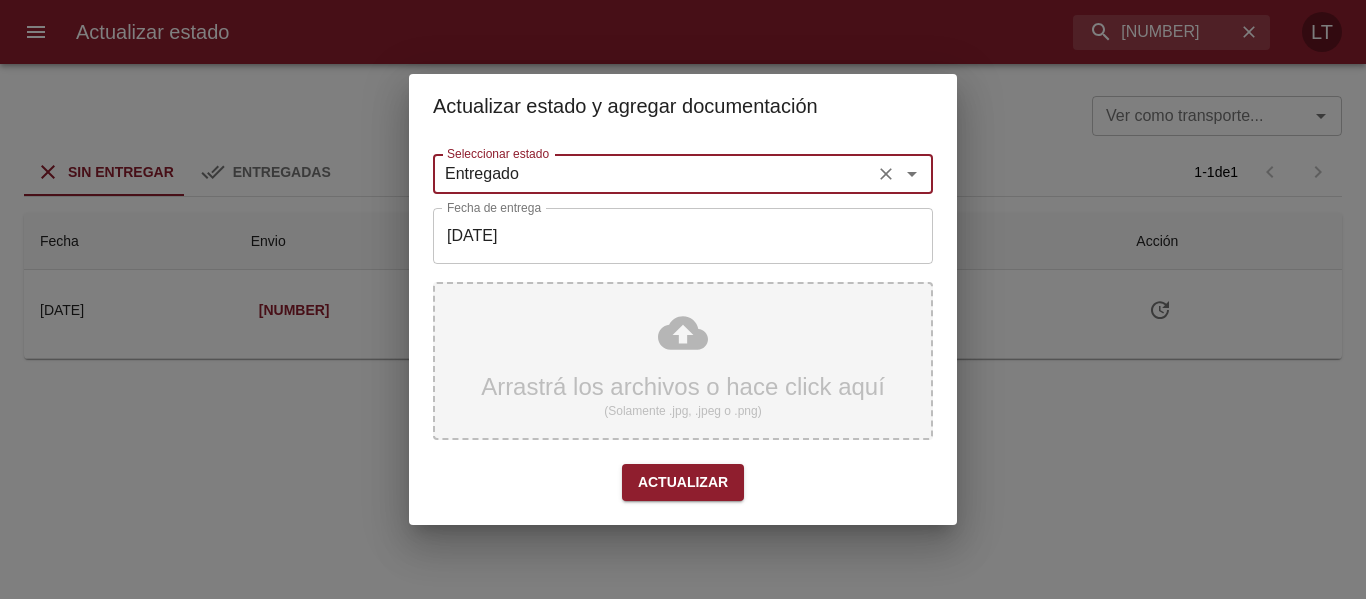 type on "Entregado" 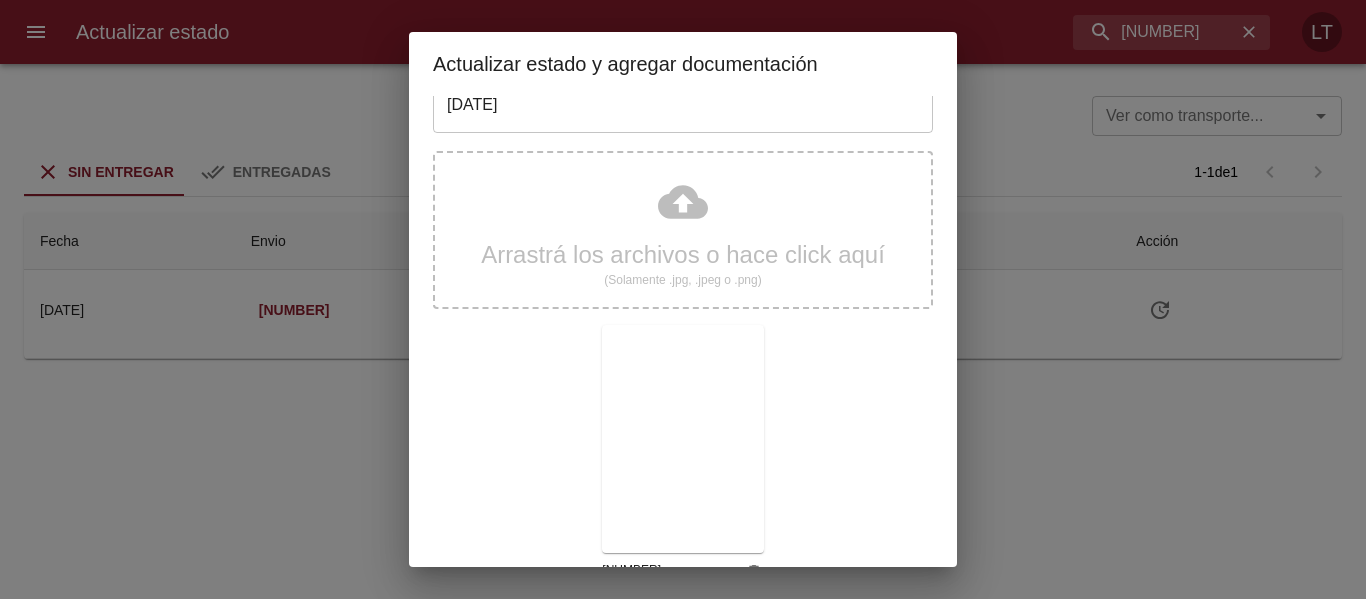 scroll, scrollTop: 187, scrollLeft: 0, axis: vertical 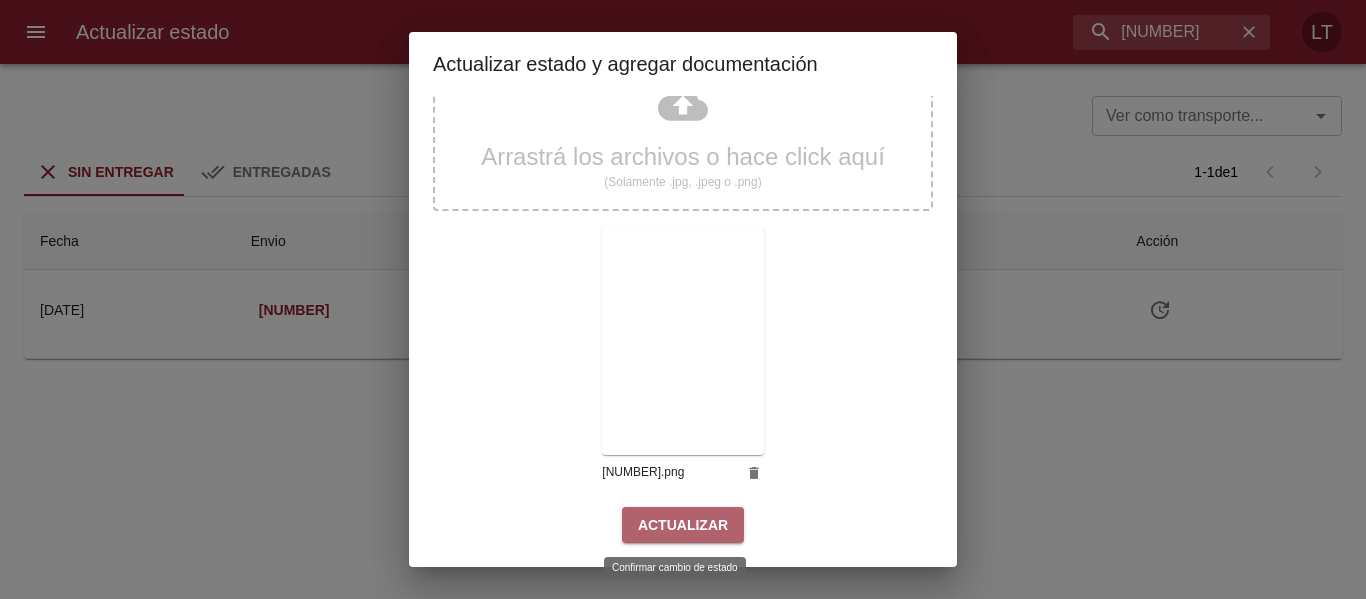 click on "Actualizar" at bounding box center (683, 525) 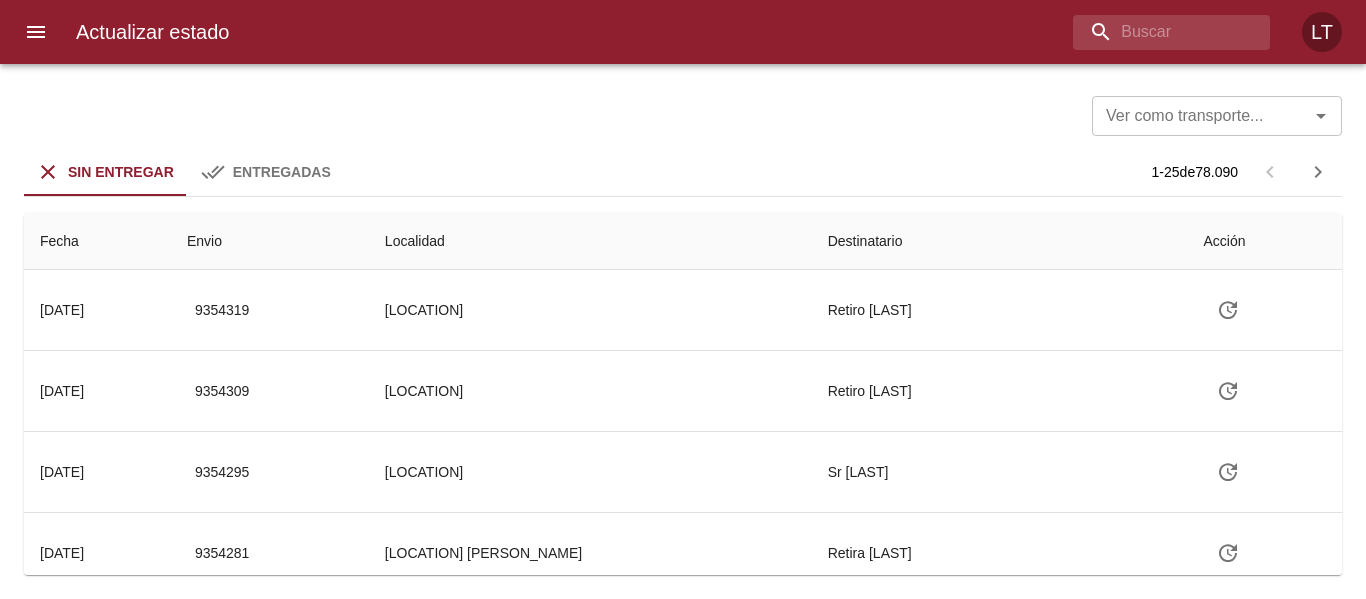 scroll, scrollTop: 0, scrollLeft: 0, axis: both 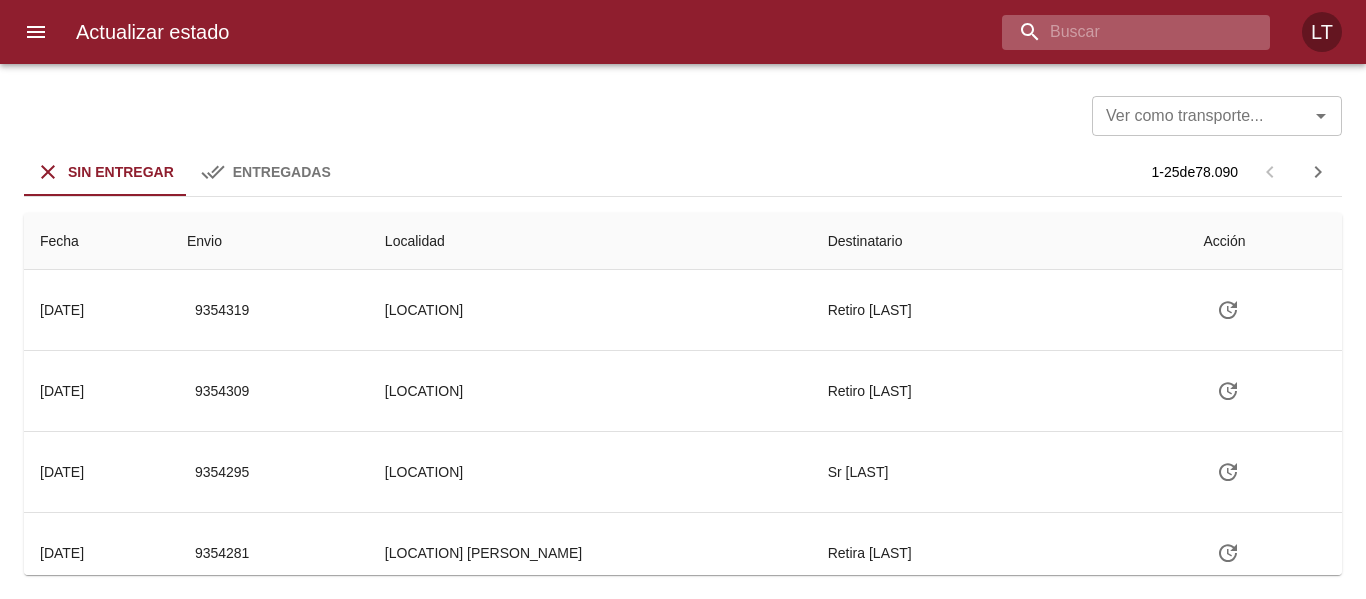 click at bounding box center [1119, 32] 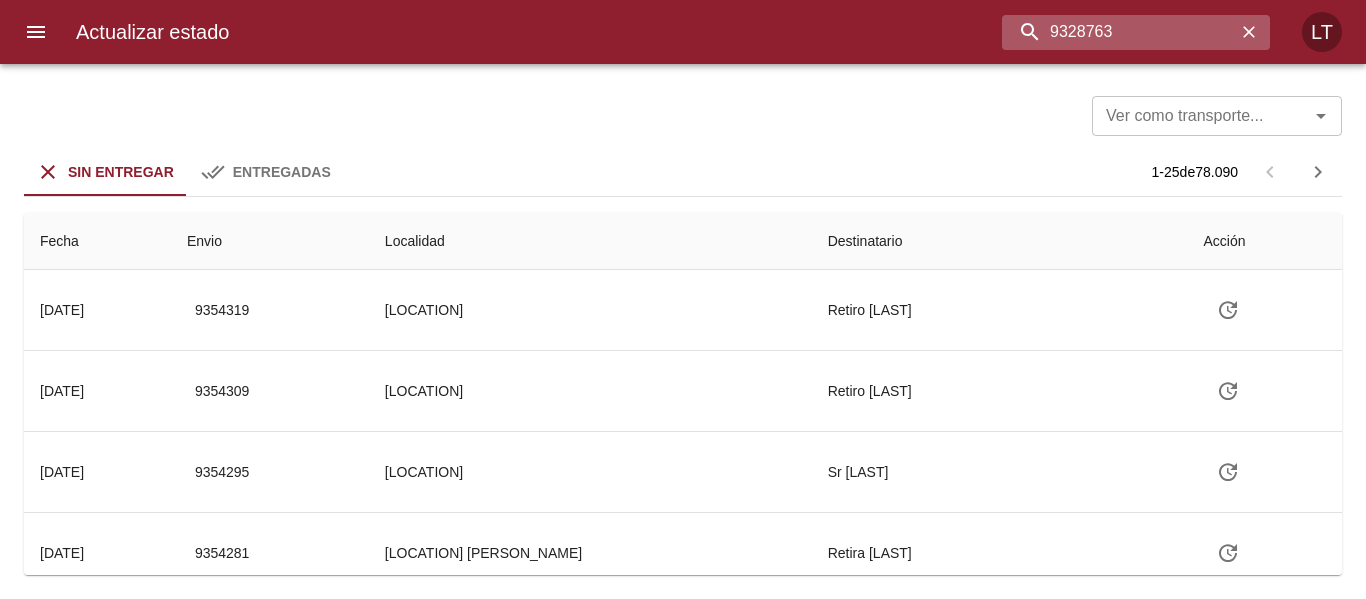 type on "9328763" 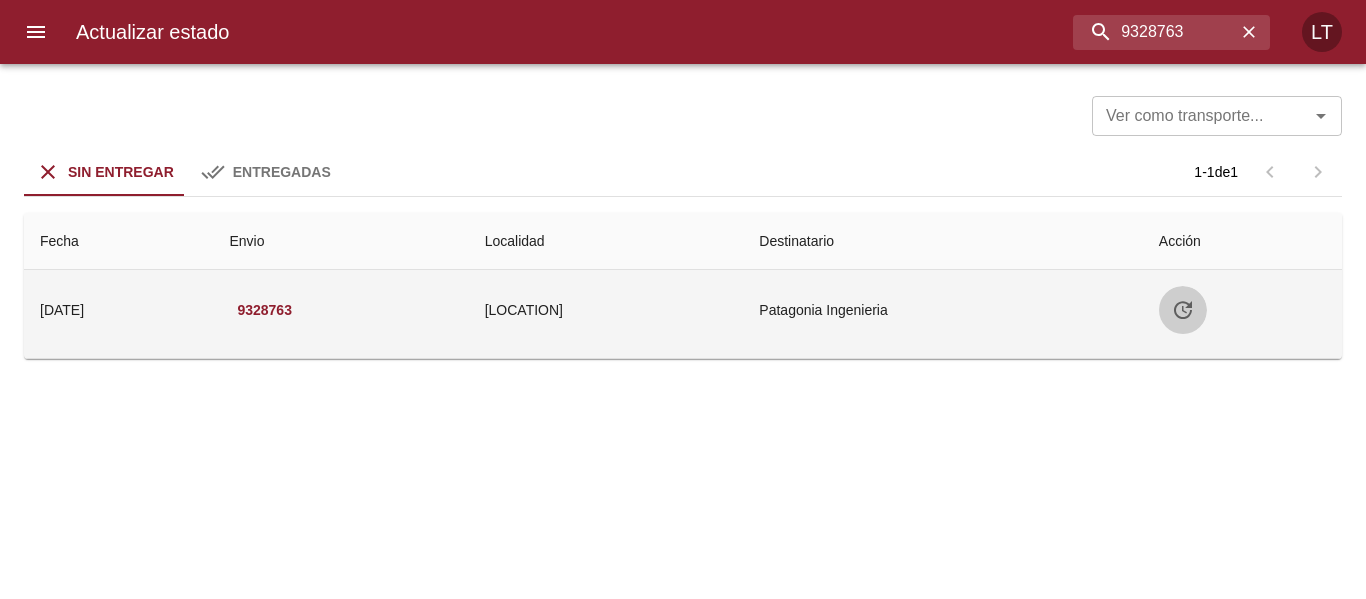 click at bounding box center [1183, 310] 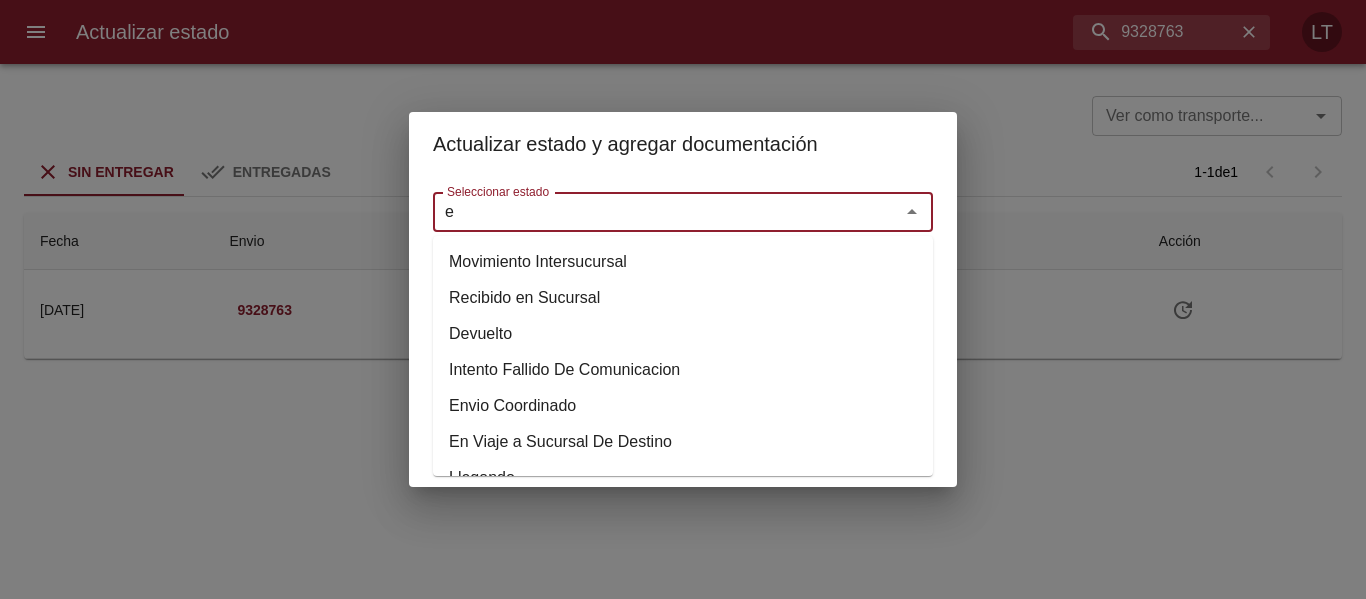 click on "e" at bounding box center [653, 212] 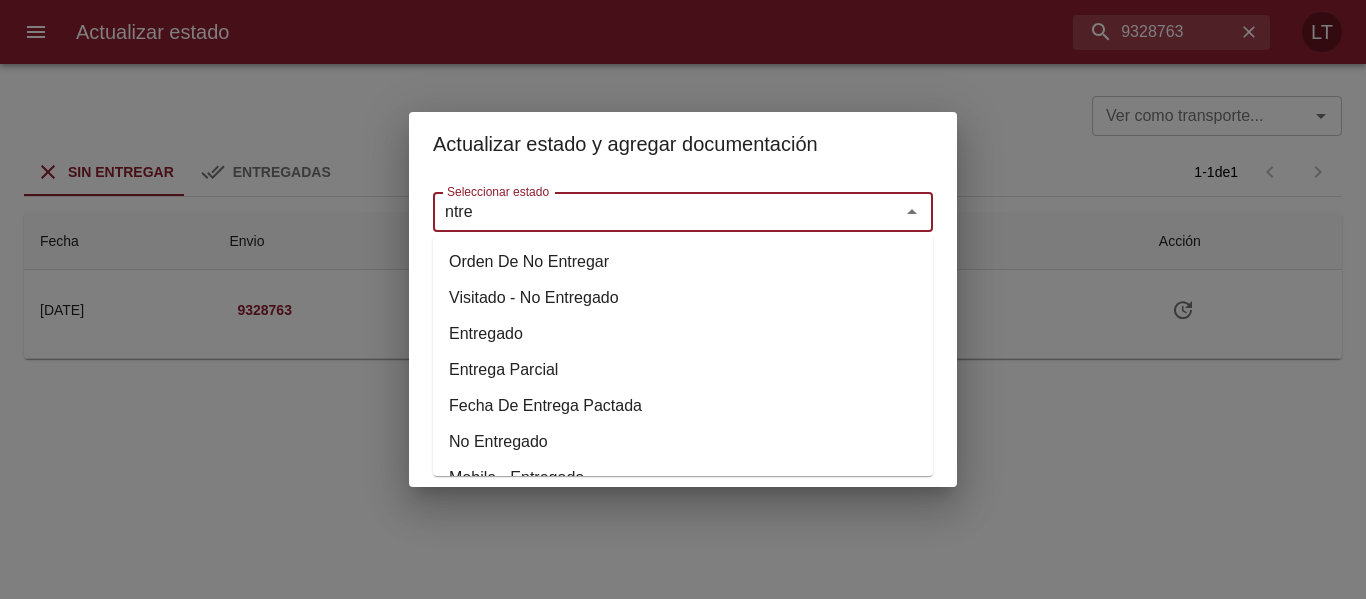 click on "Entregado" at bounding box center (683, 334) 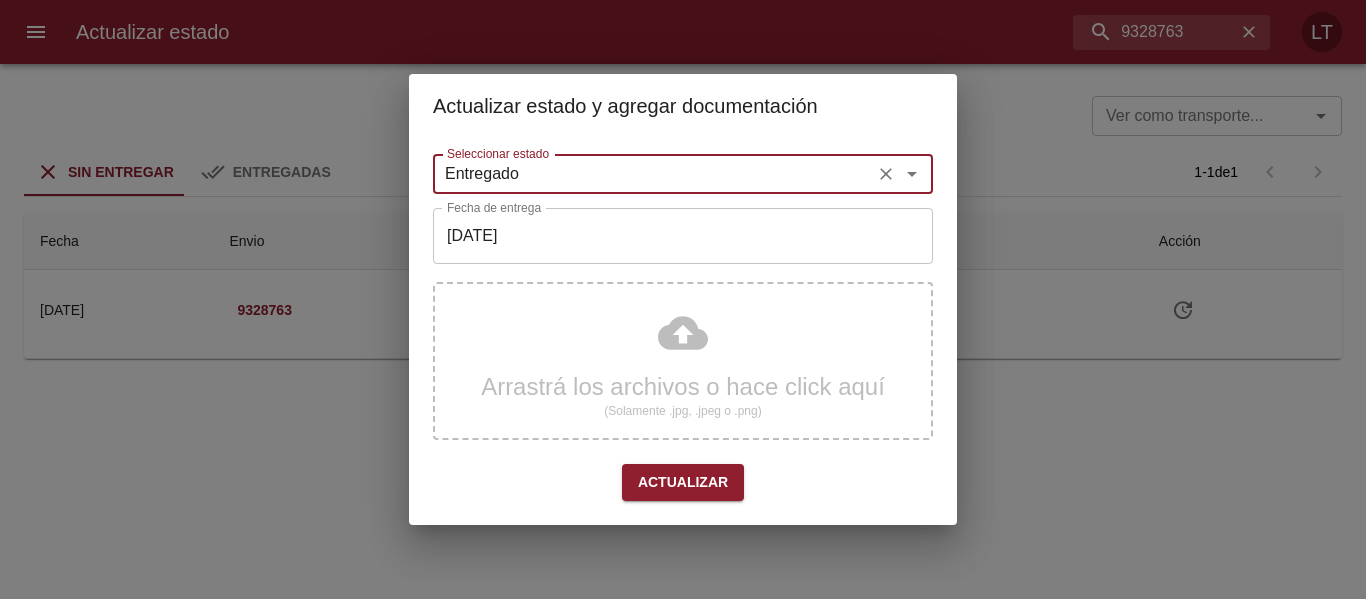 type on "Entregado" 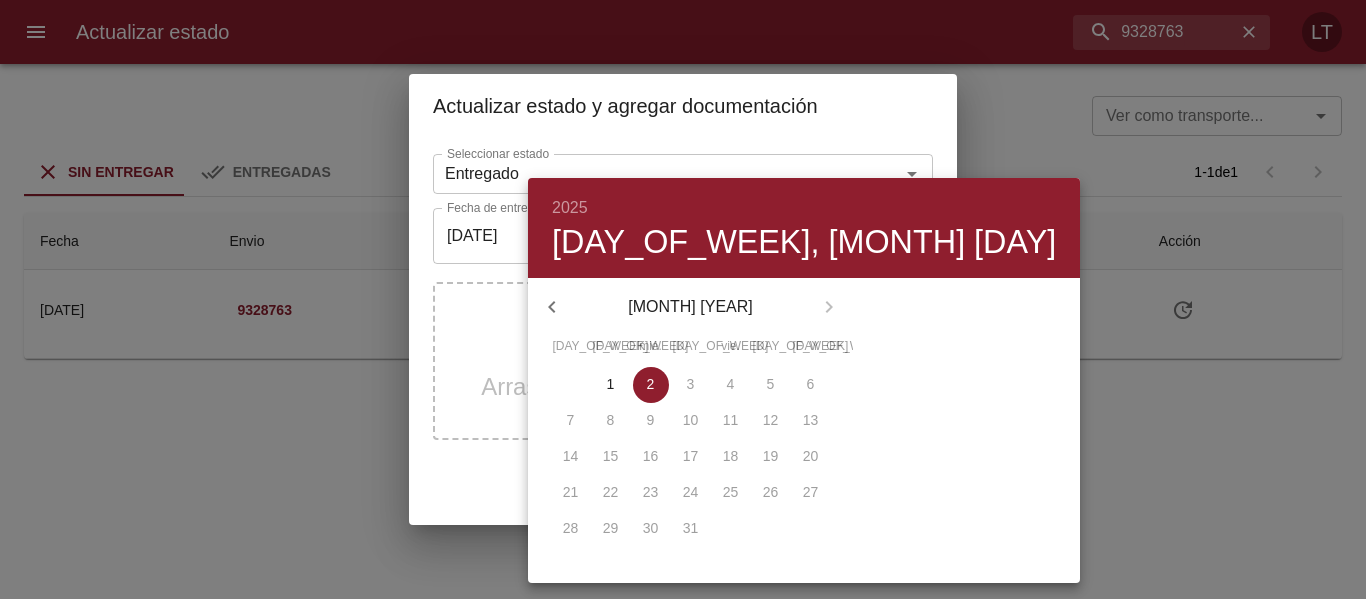 click at bounding box center [552, 307] 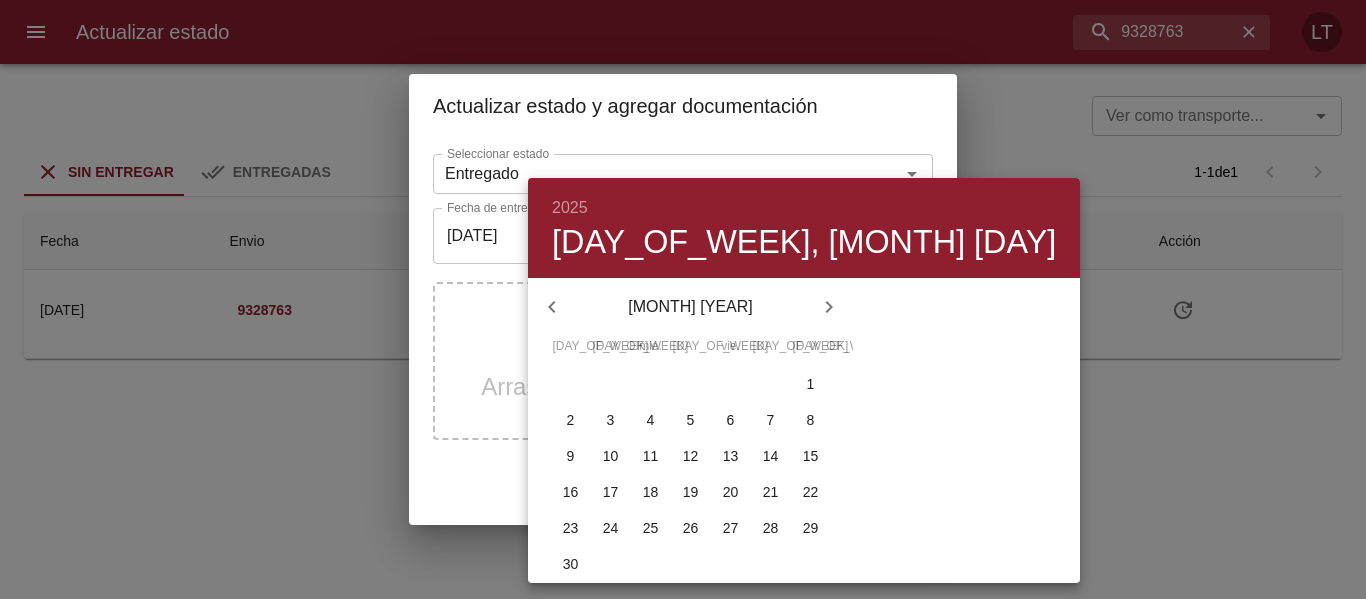 click on "28" at bounding box center (571, 384) 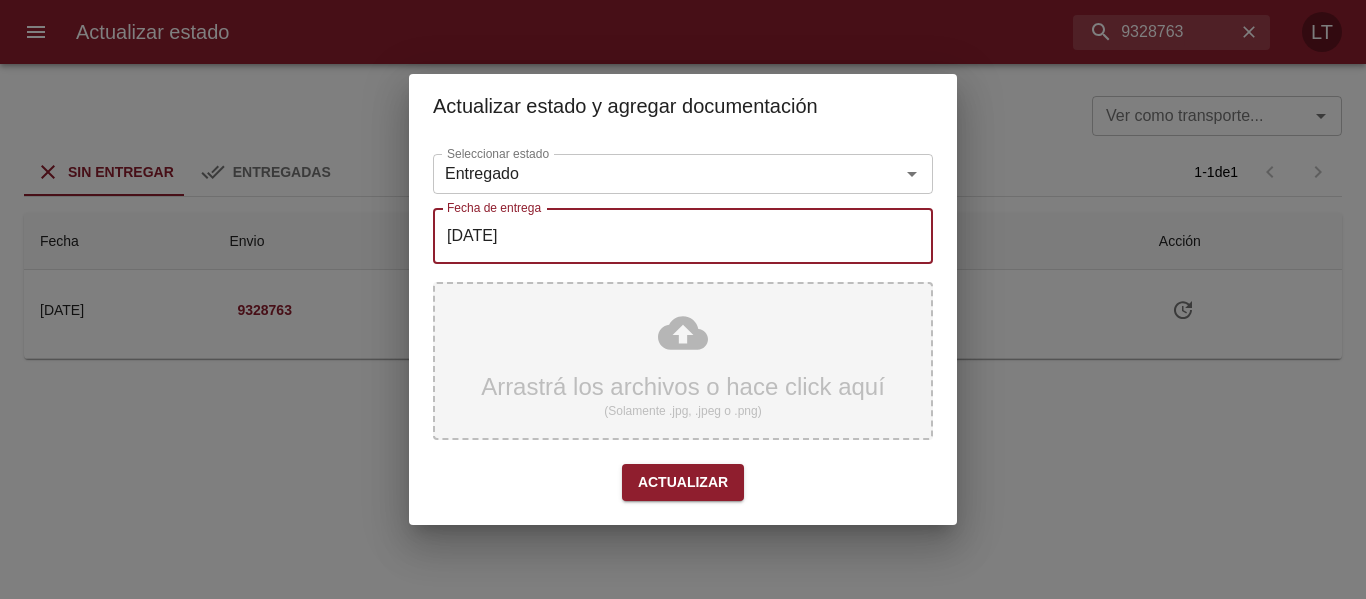 click on "Arrastrá los archivos o hace click aquí (Solamente .jpg, .jpeg o .png)" at bounding box center [683, 361] 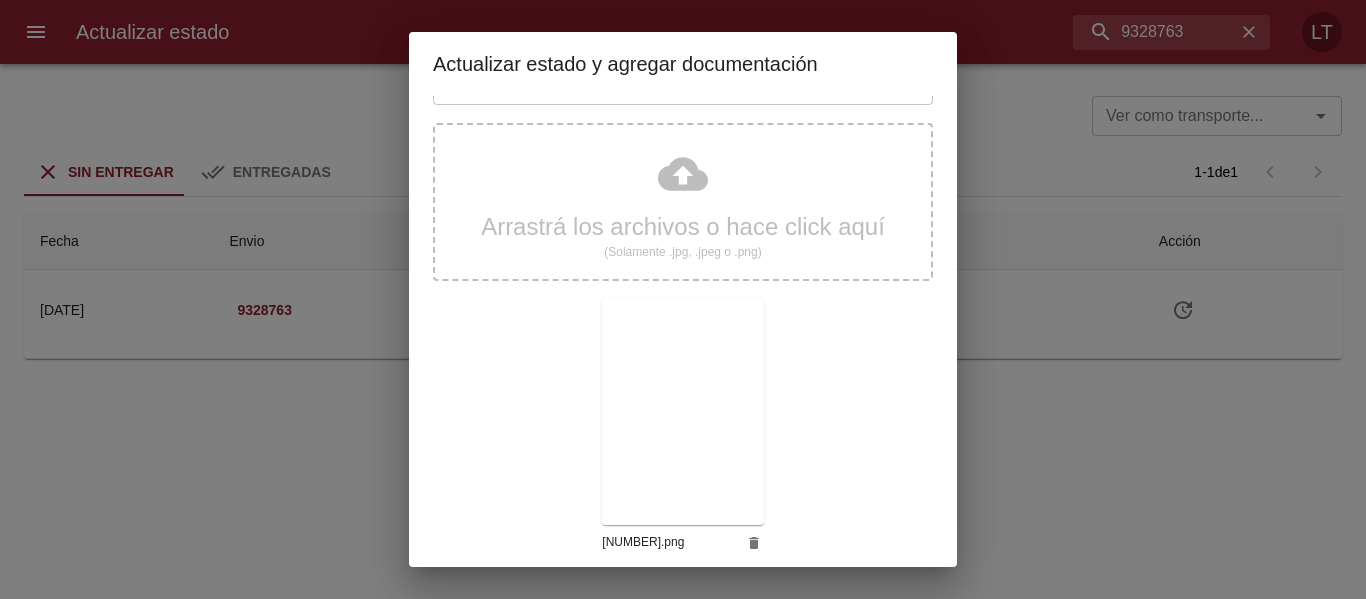 scroll, scrollTop: 187, scrollLeft: 0, axis: vertical 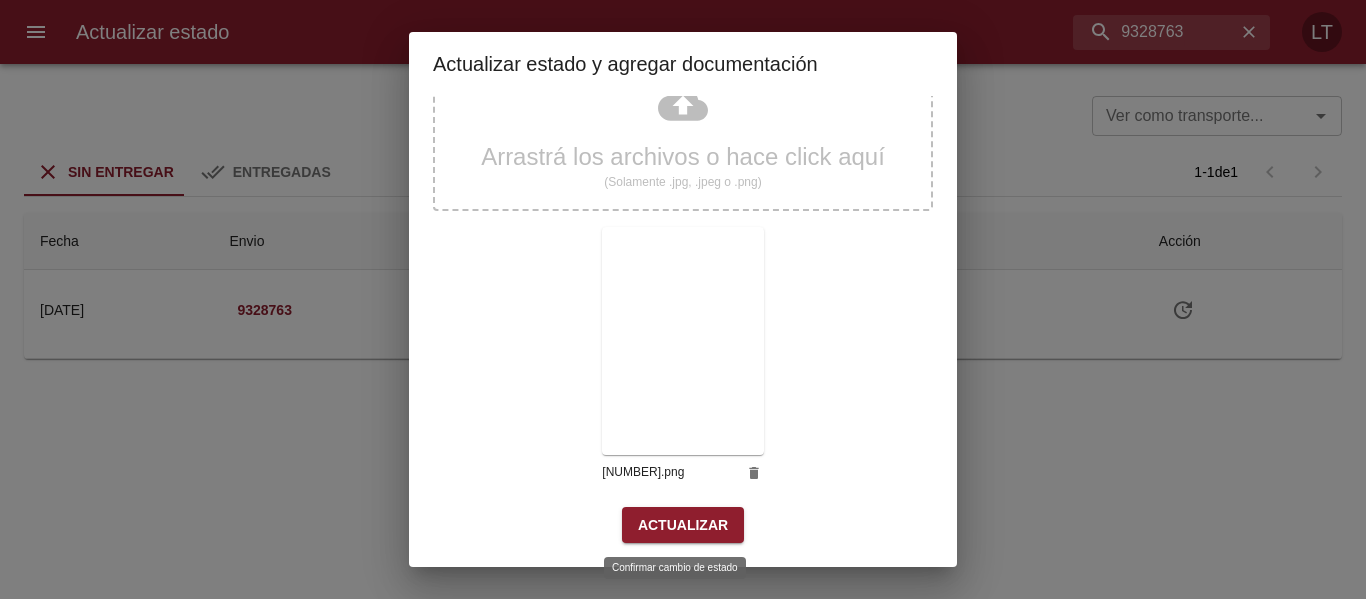 click on "Actualizar" at bounding box center (683, 525) 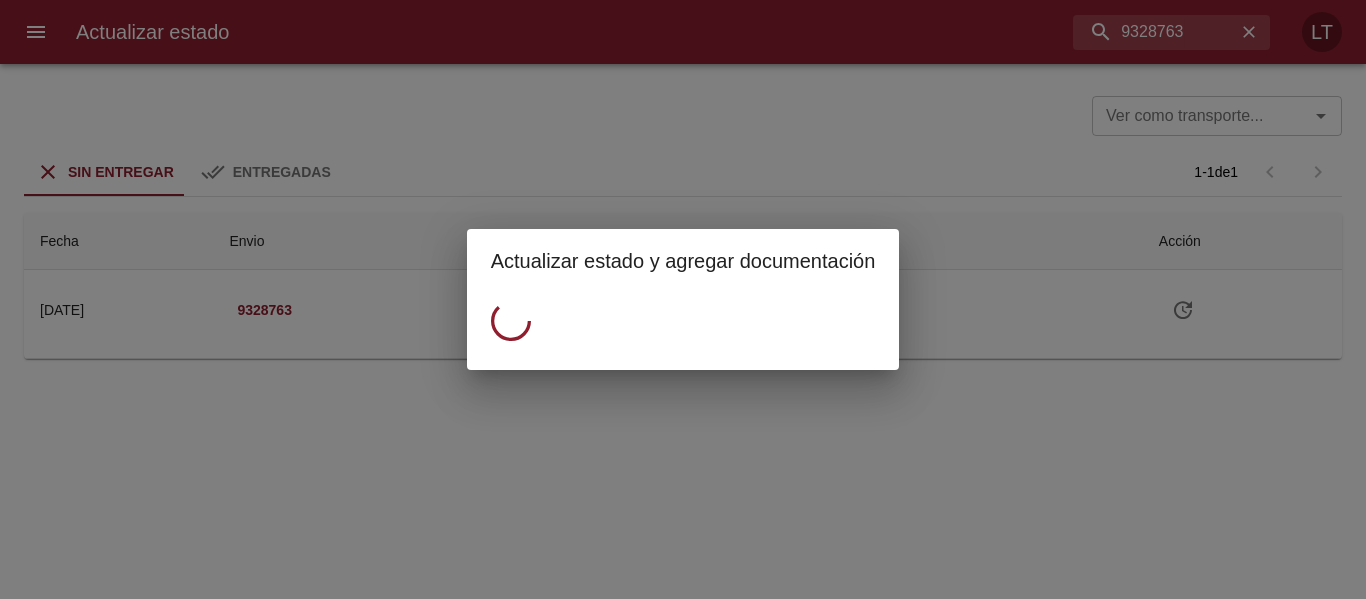 scroll, scrollTop: 0, scrollLeft: 0, axis: both 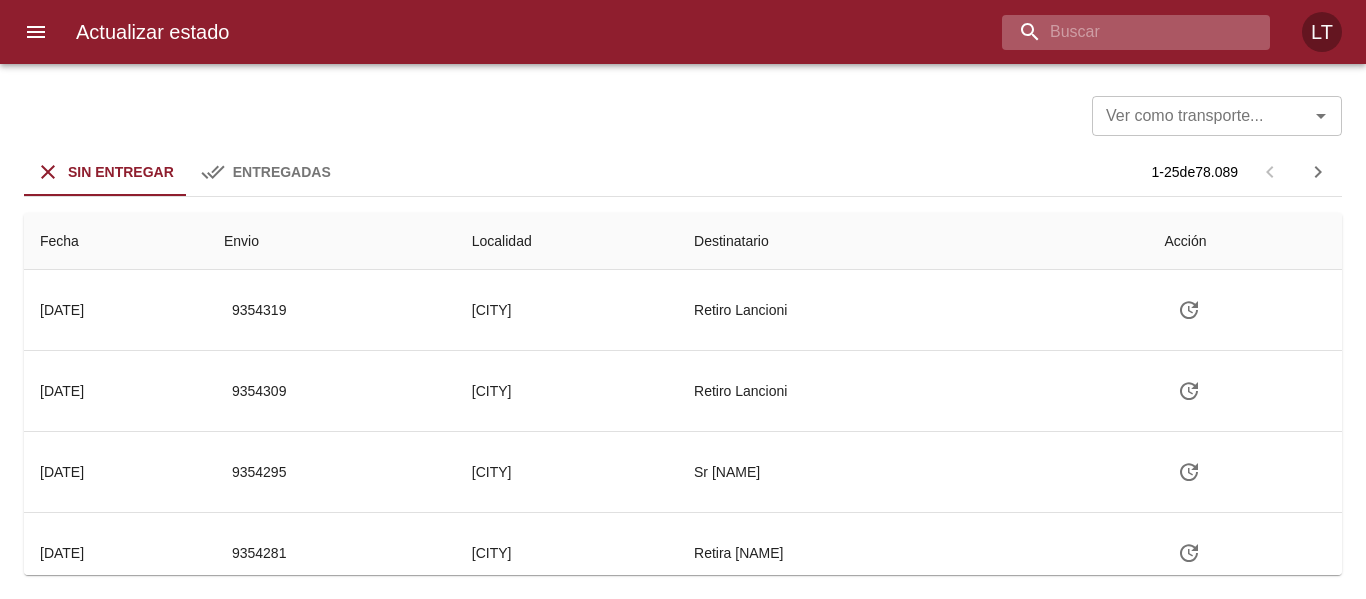 click at bounding box center [1119, 32] 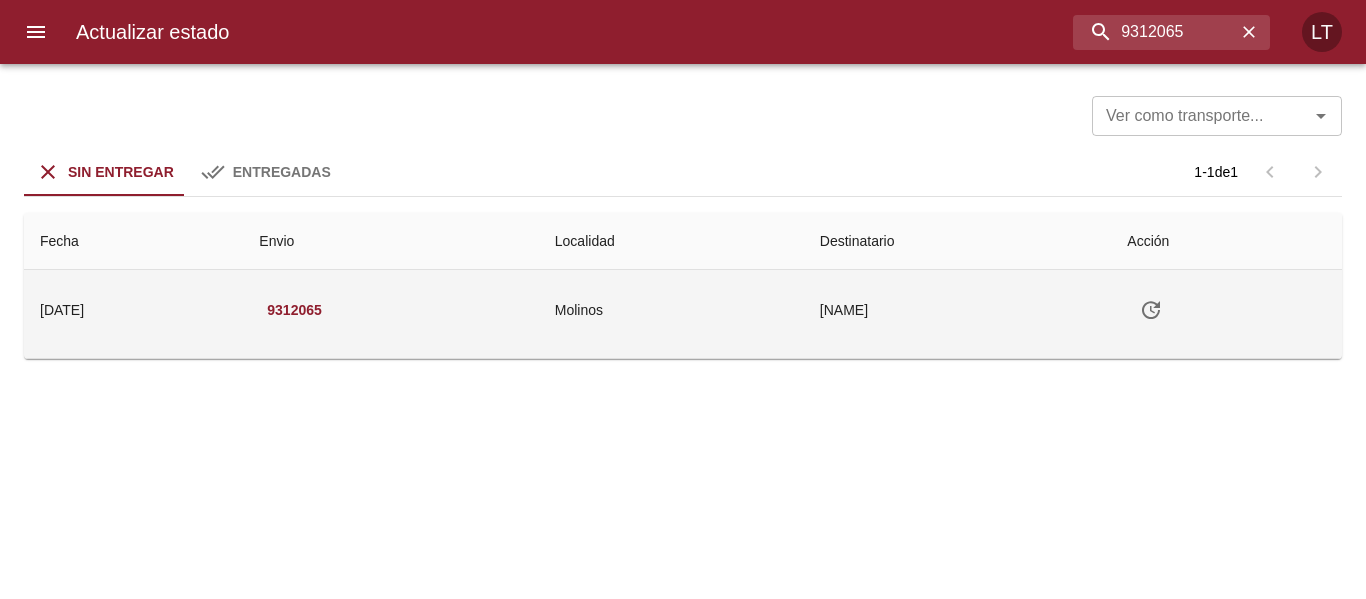 click on "[NAME]" at bounding box center [958, 310] 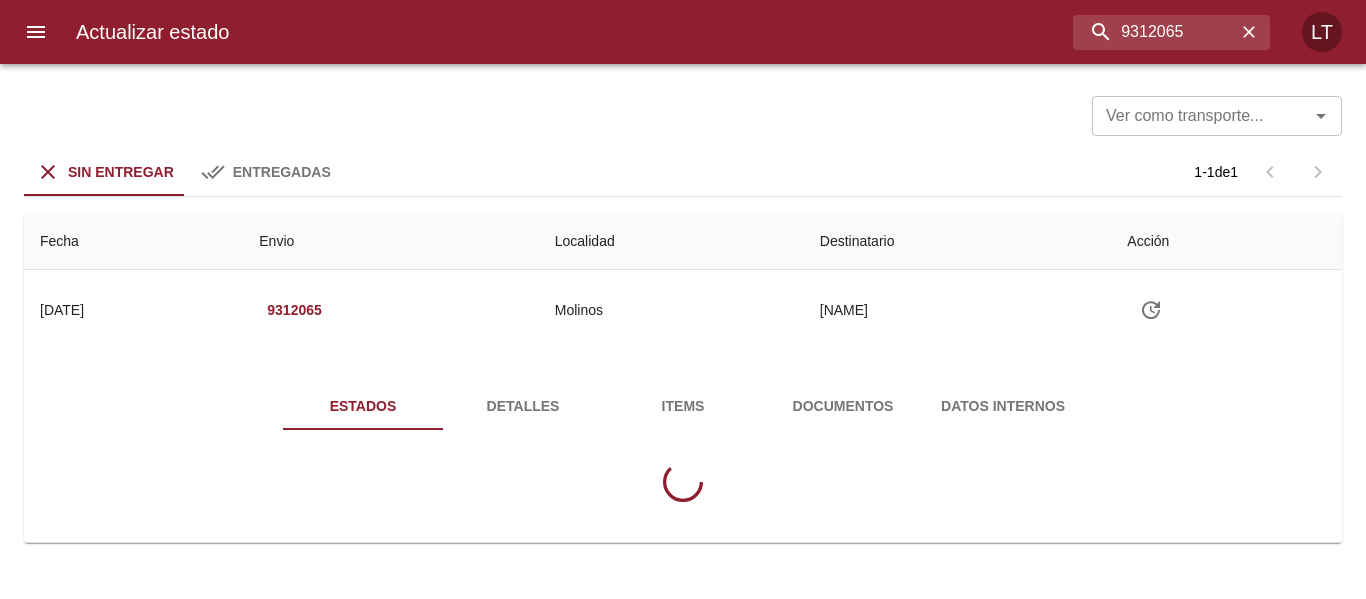 click on "Documentos" at bounding box center (843, 406) 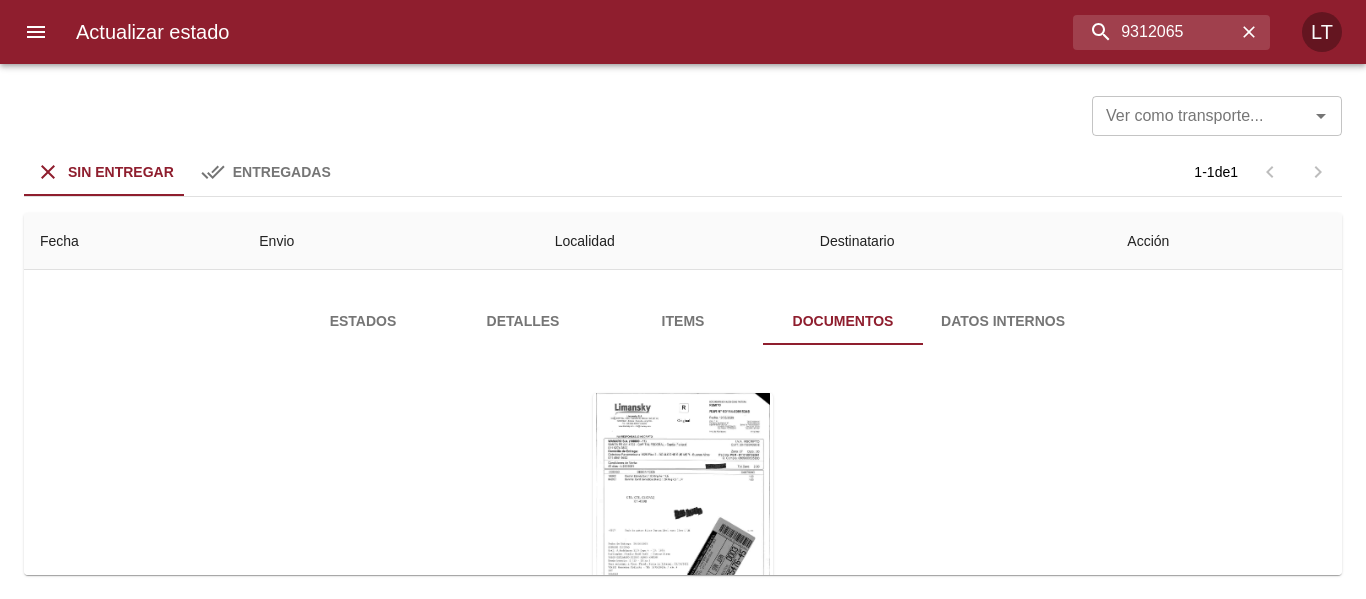 scroll, scrollTop: 210, scrollLeft: 0, axis: vertical 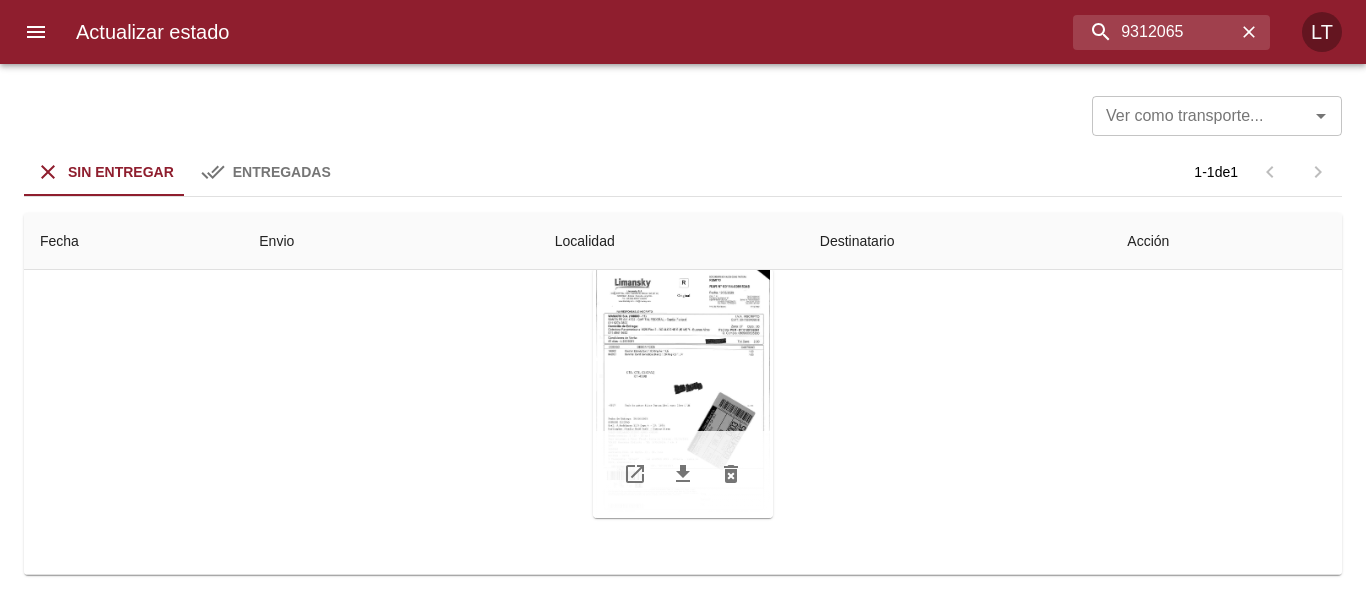 click at bounding box center (683, 393) 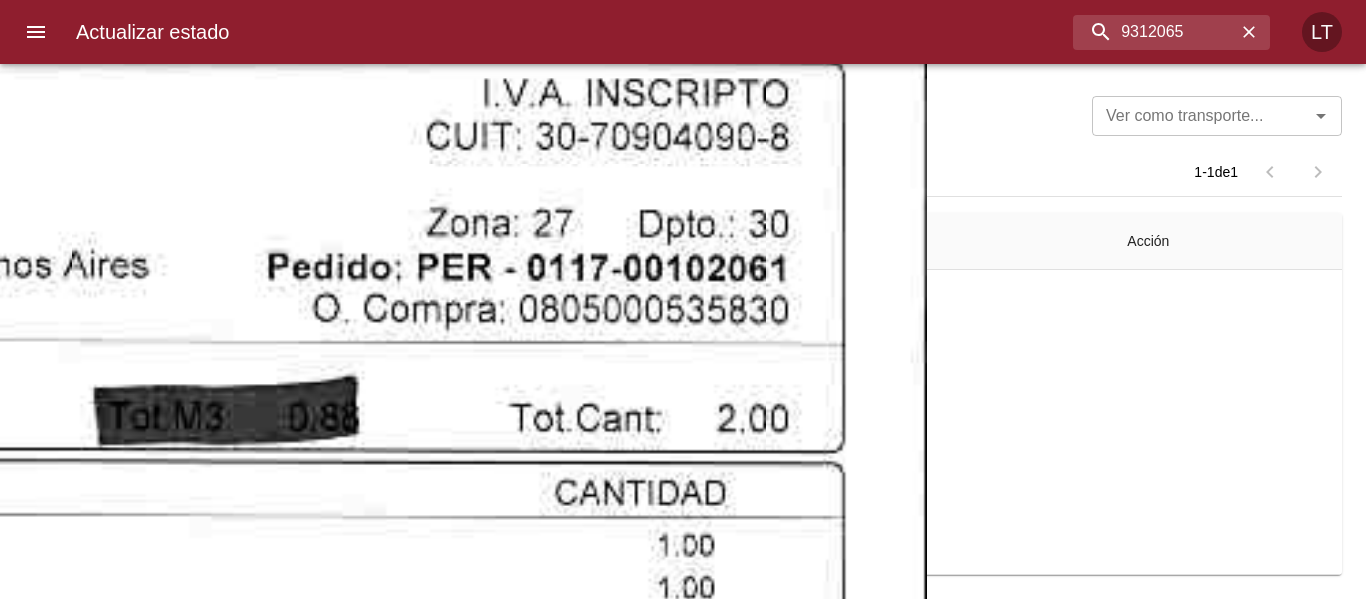 click at bounding box center [-195, 1084] 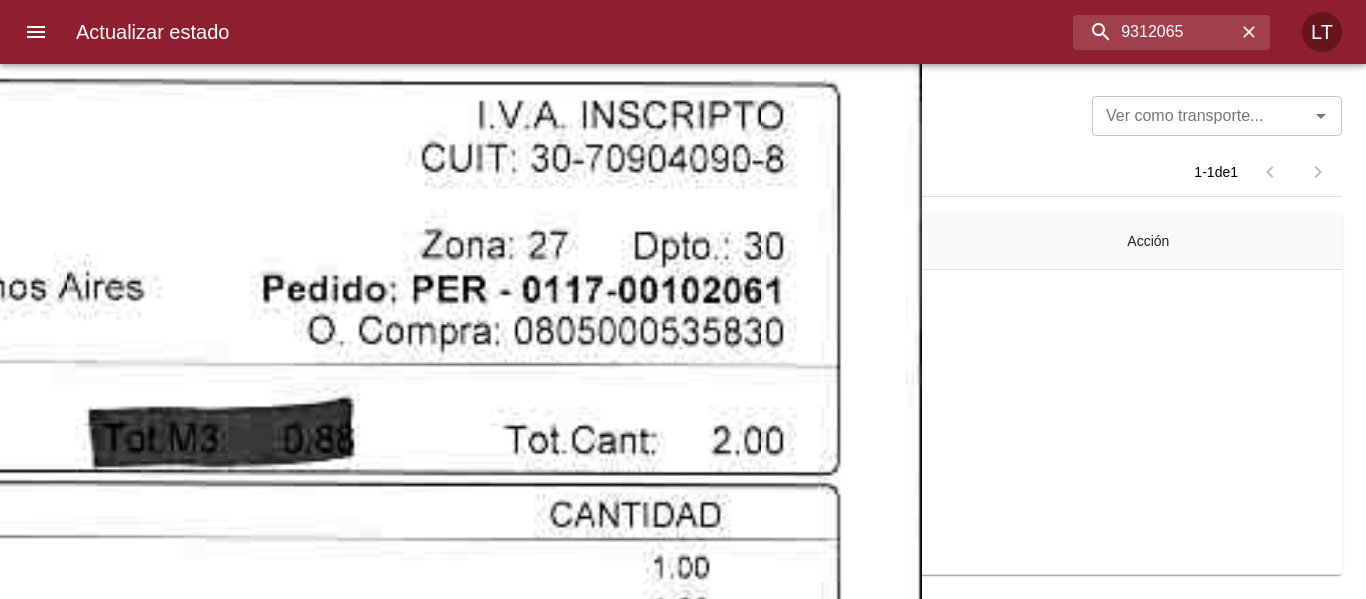 click at bounding box center [-200, 1106] 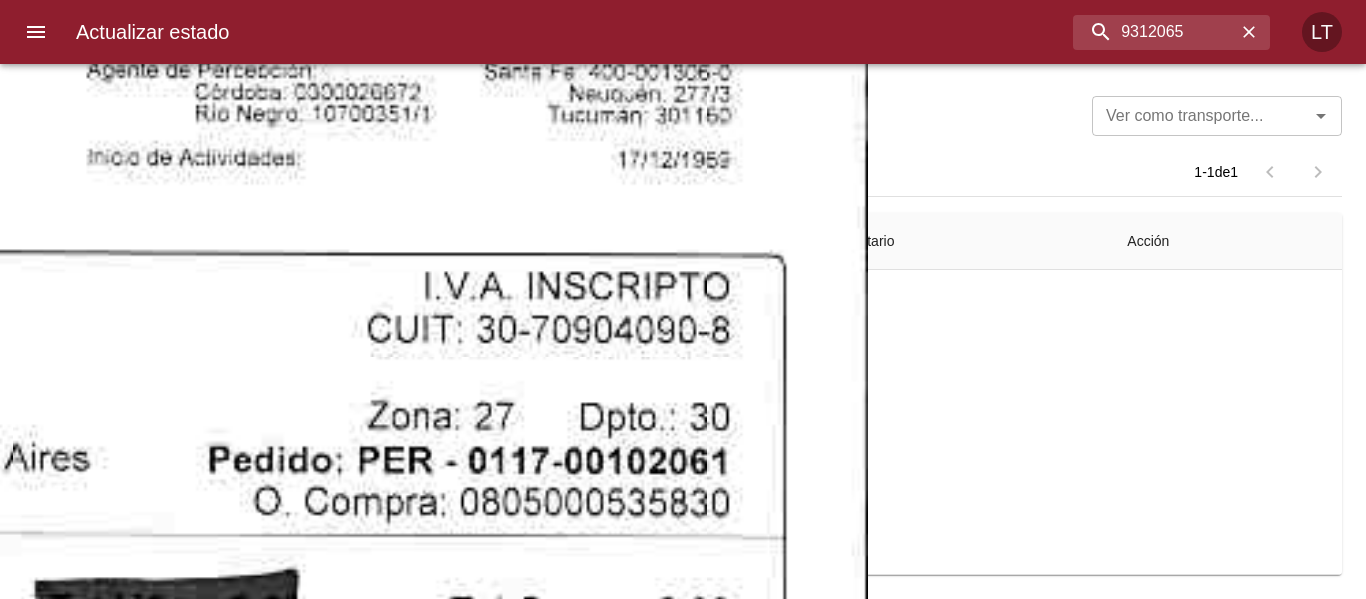click at bounding box center [-254, 1277] 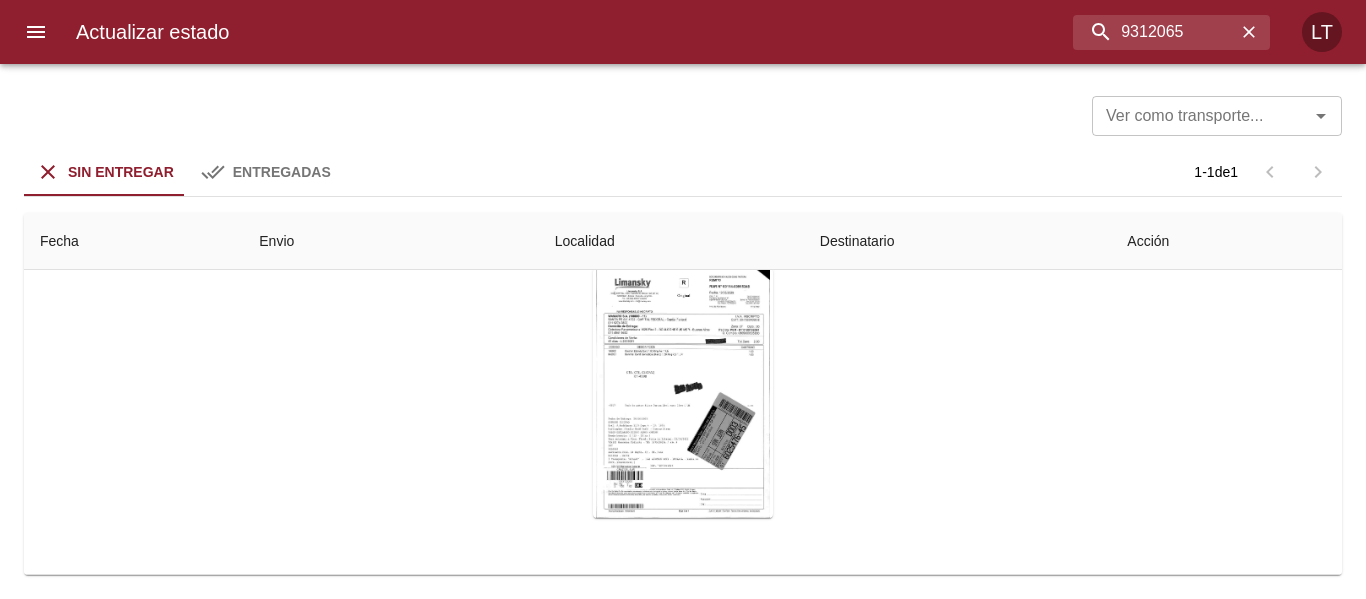 click at bounding box center [107, 1525] 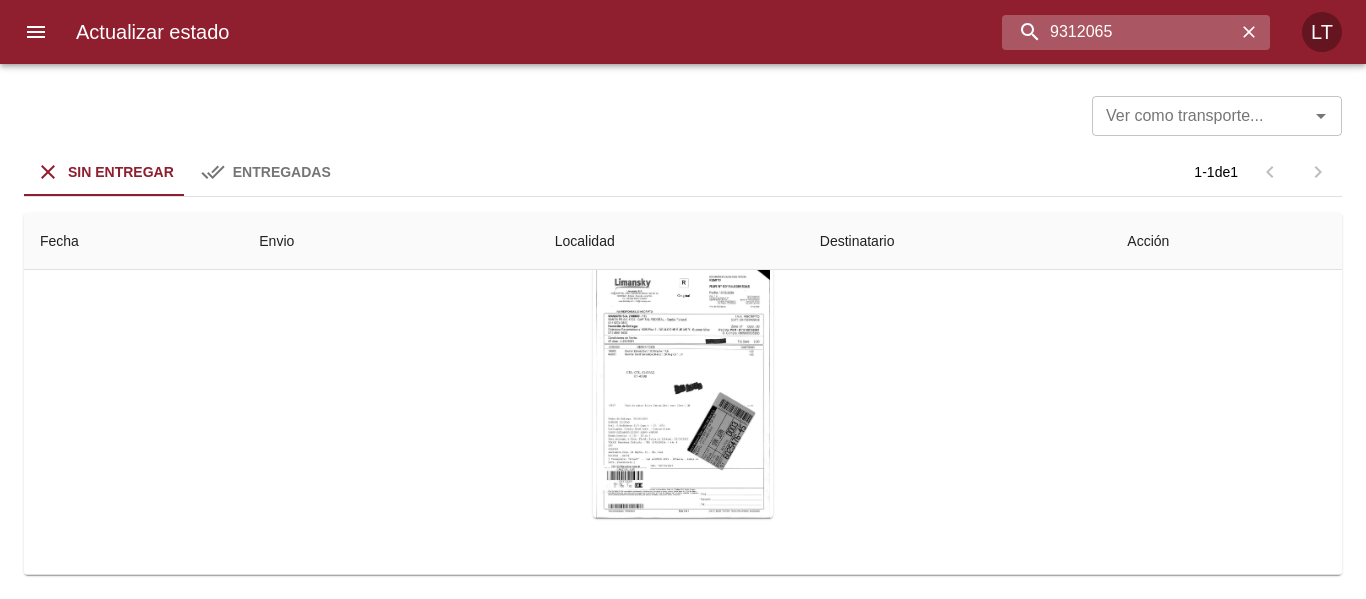click on "9312065" at bounding box center [1119, 32] 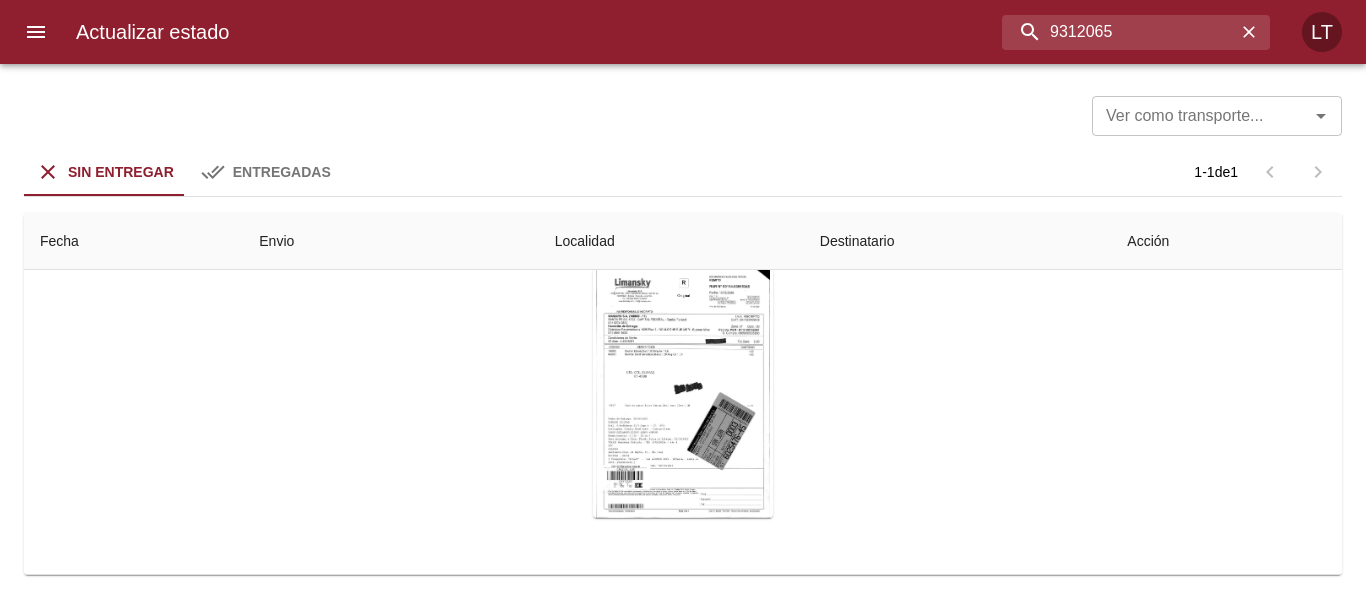 paste on "162617" 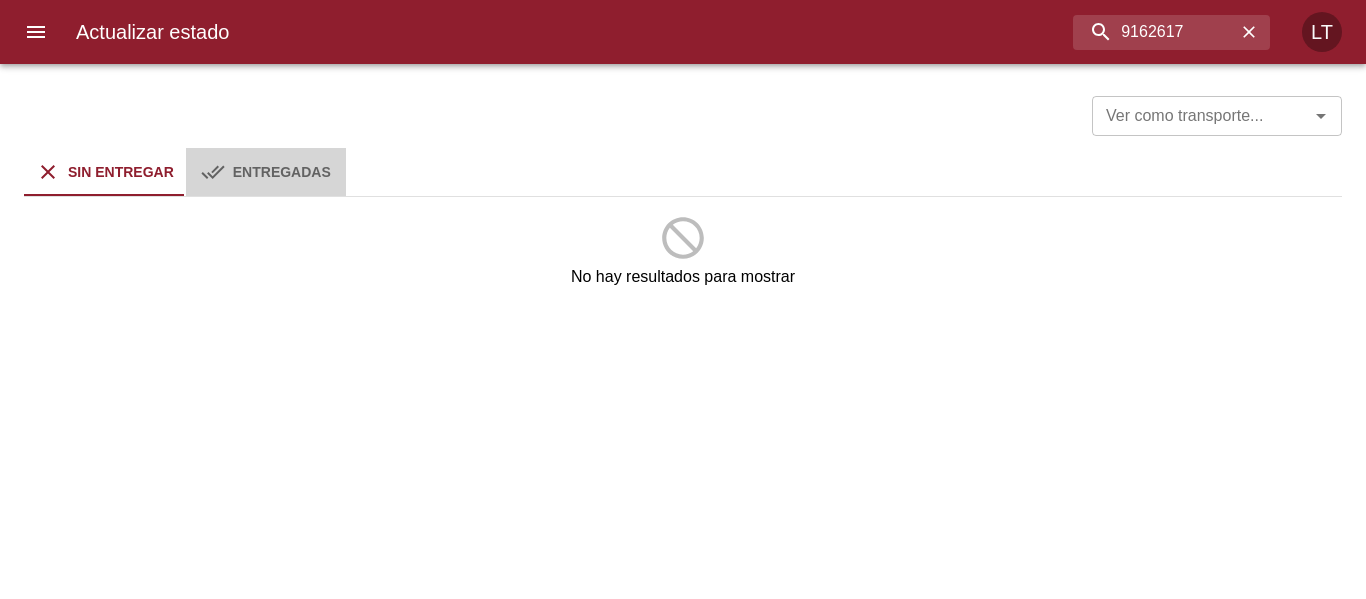 click on "Entregadas" at bounding box center (282, 172) 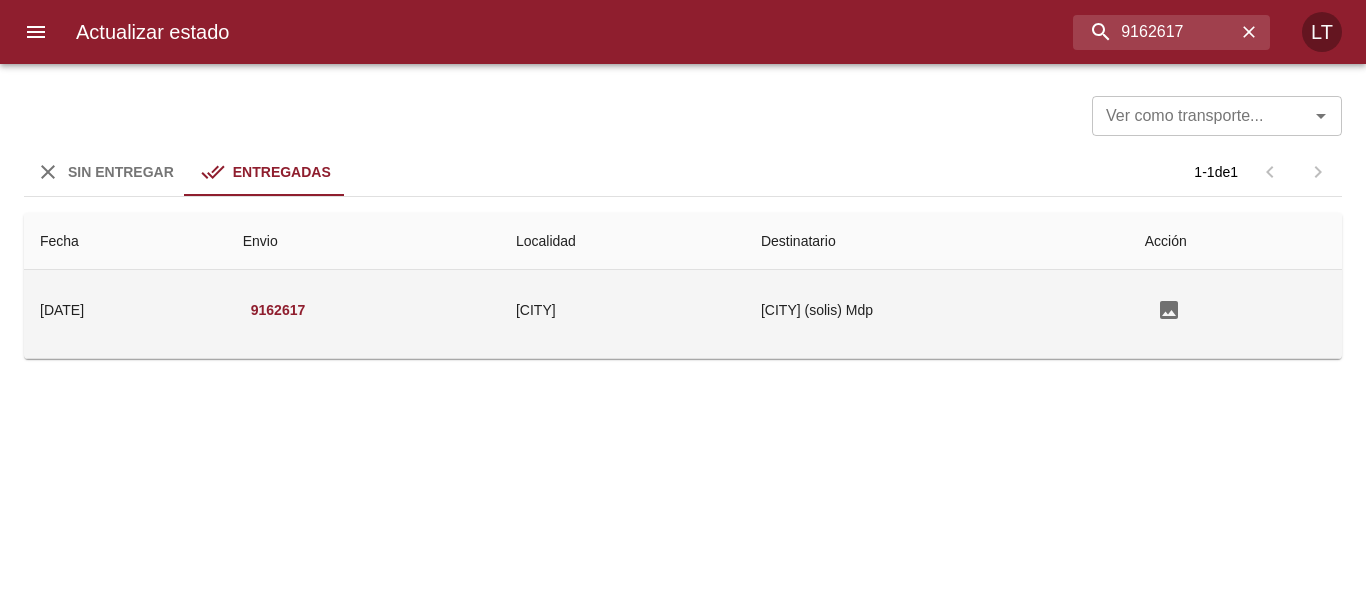 click on "[CITY]" at bounding box center [622, 310] 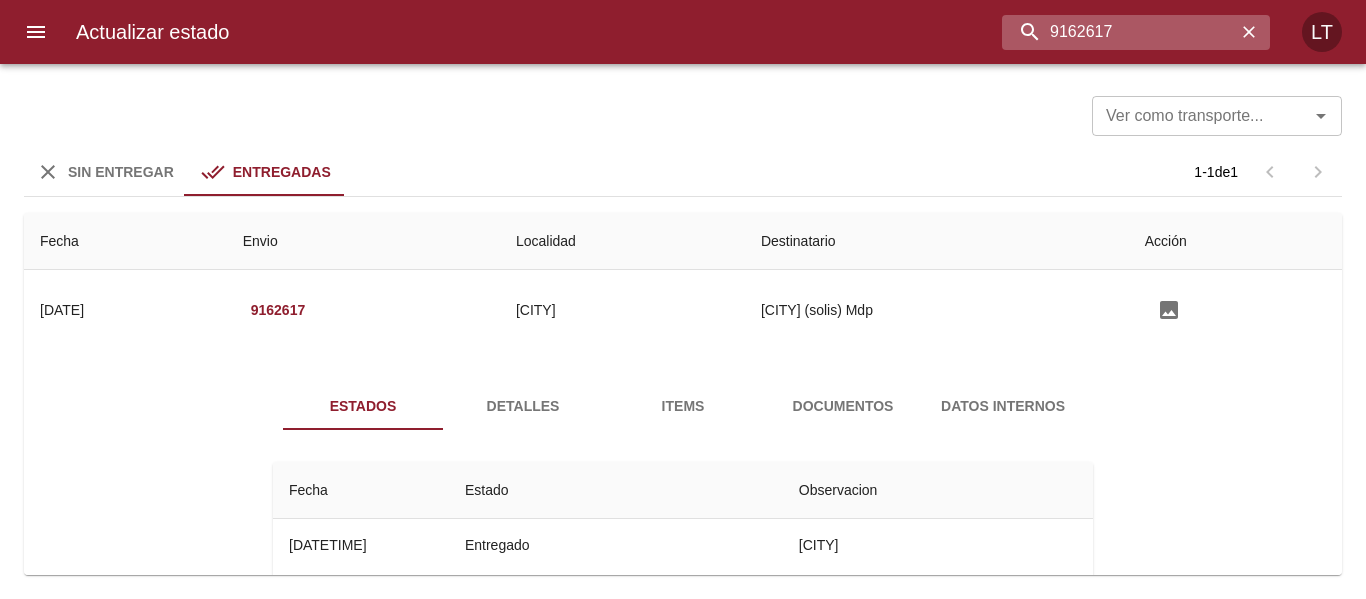 click on "9162617" at bounding box center [1119, 32] 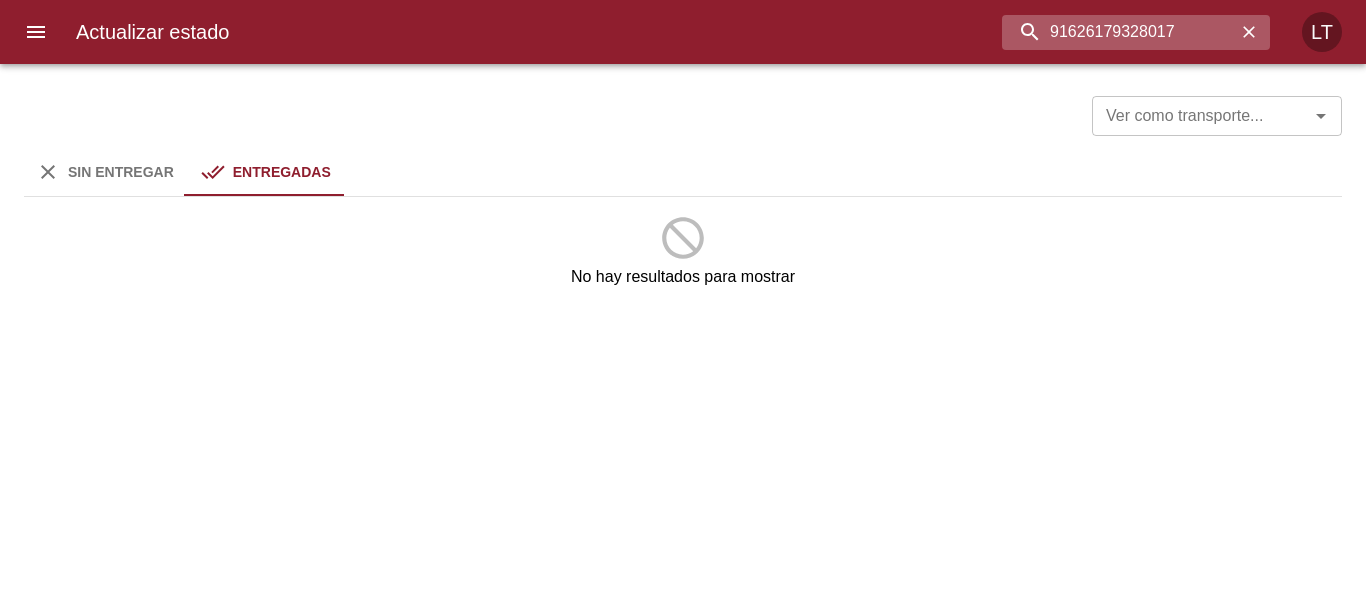 click on "91626179328017" at bounding box center [1119, 32] 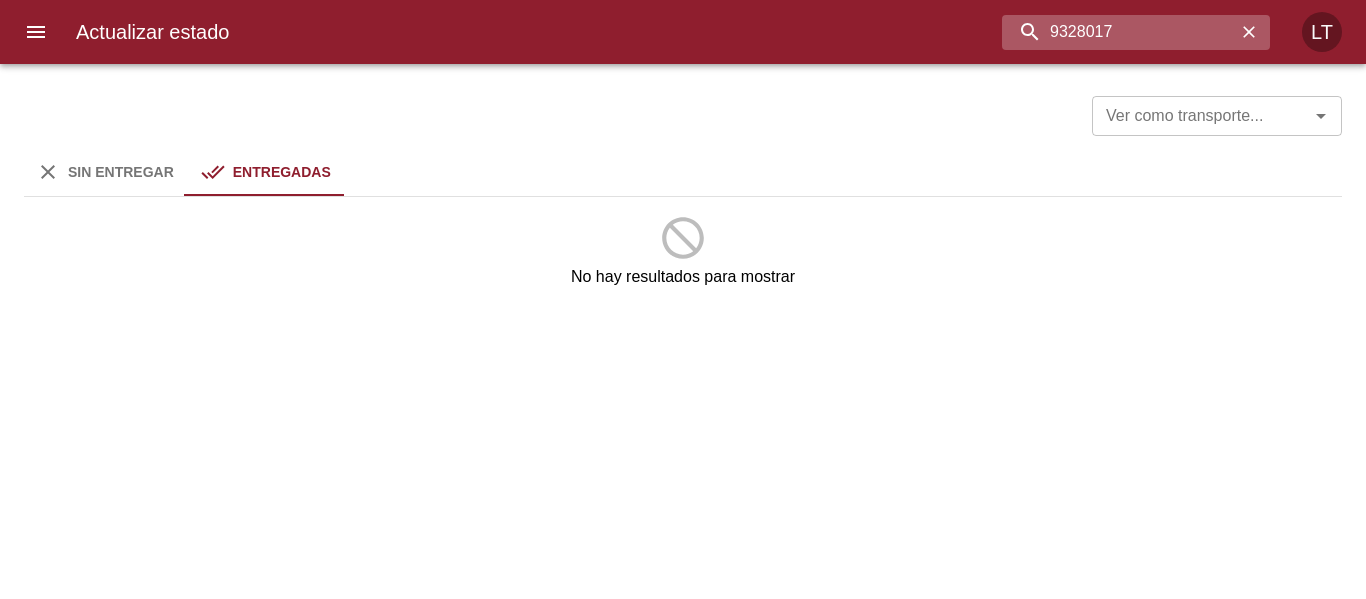 type on "9328017" 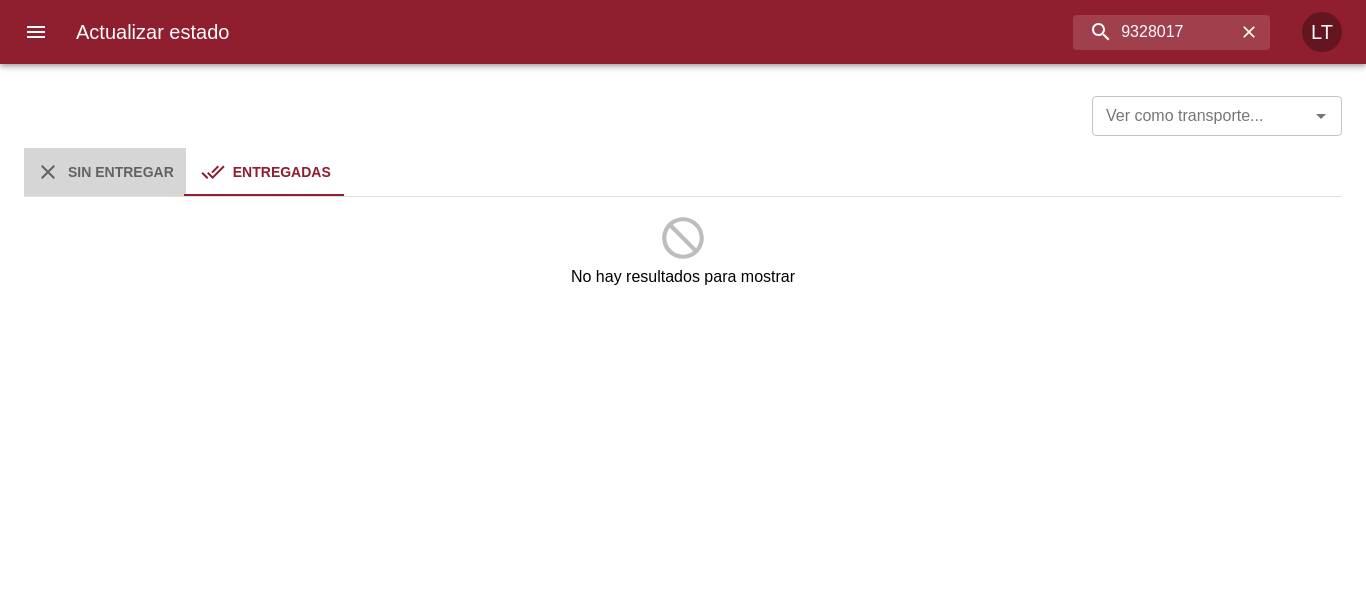 click on "Sin Entregar" at bounding box center [121, 172] 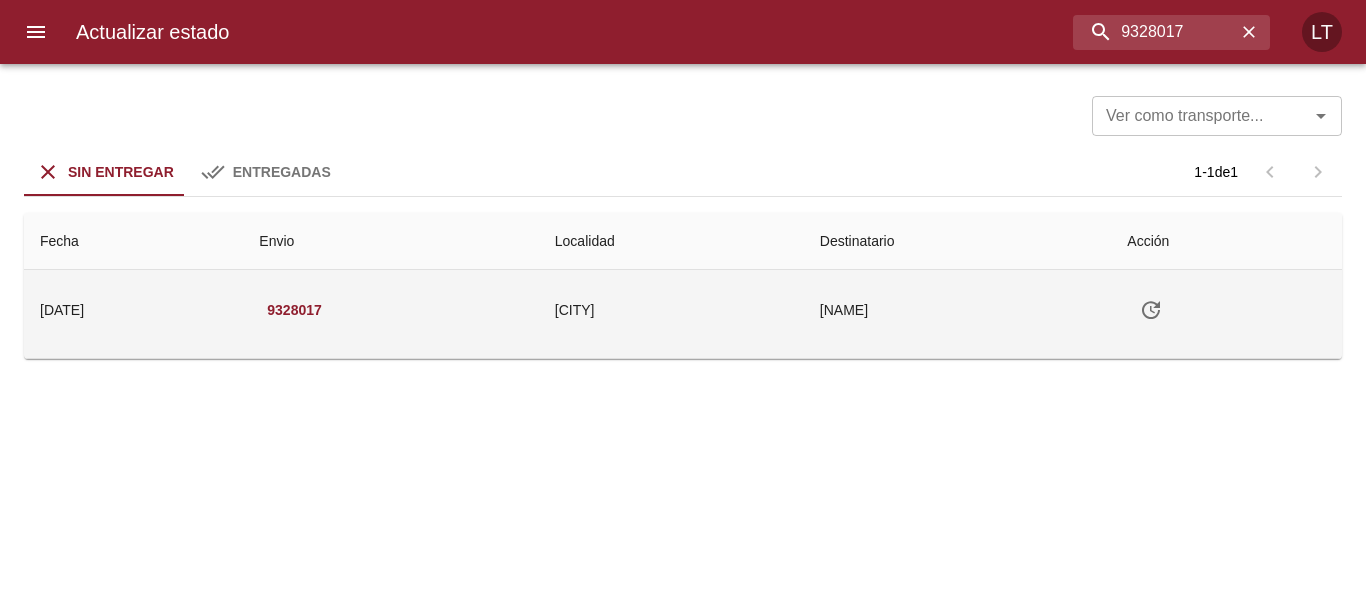click at bounding box center [1151, 310] 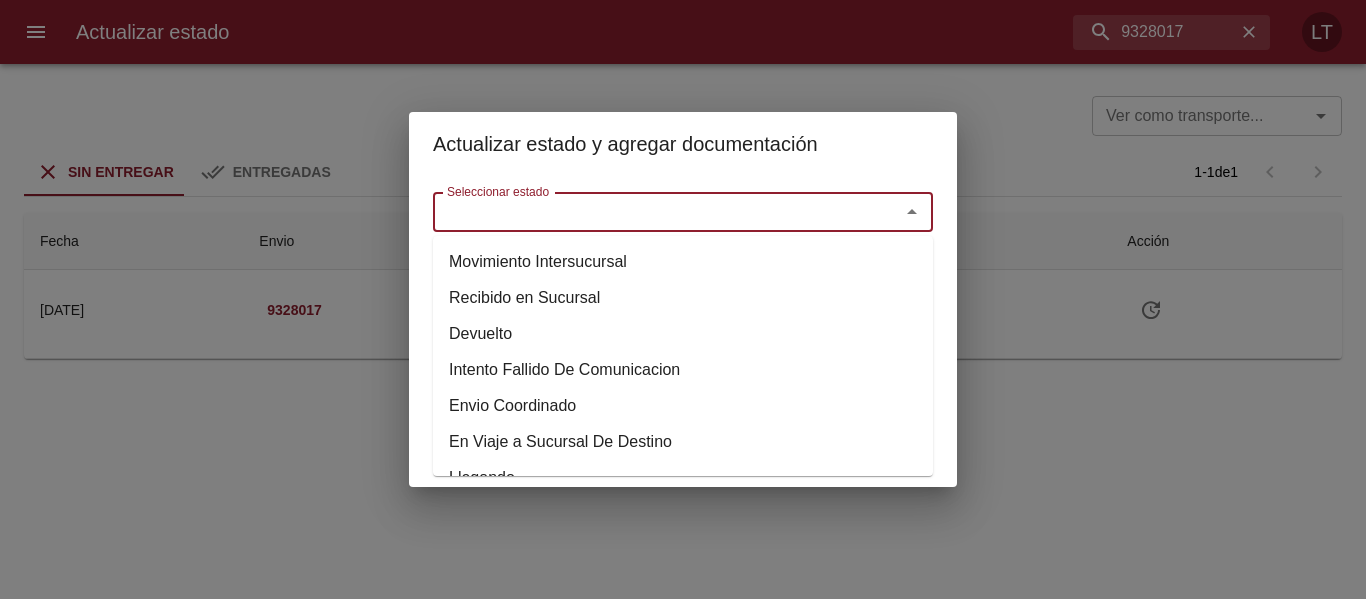 click on "Seleccionar estado" at bounding box center [653, 212] 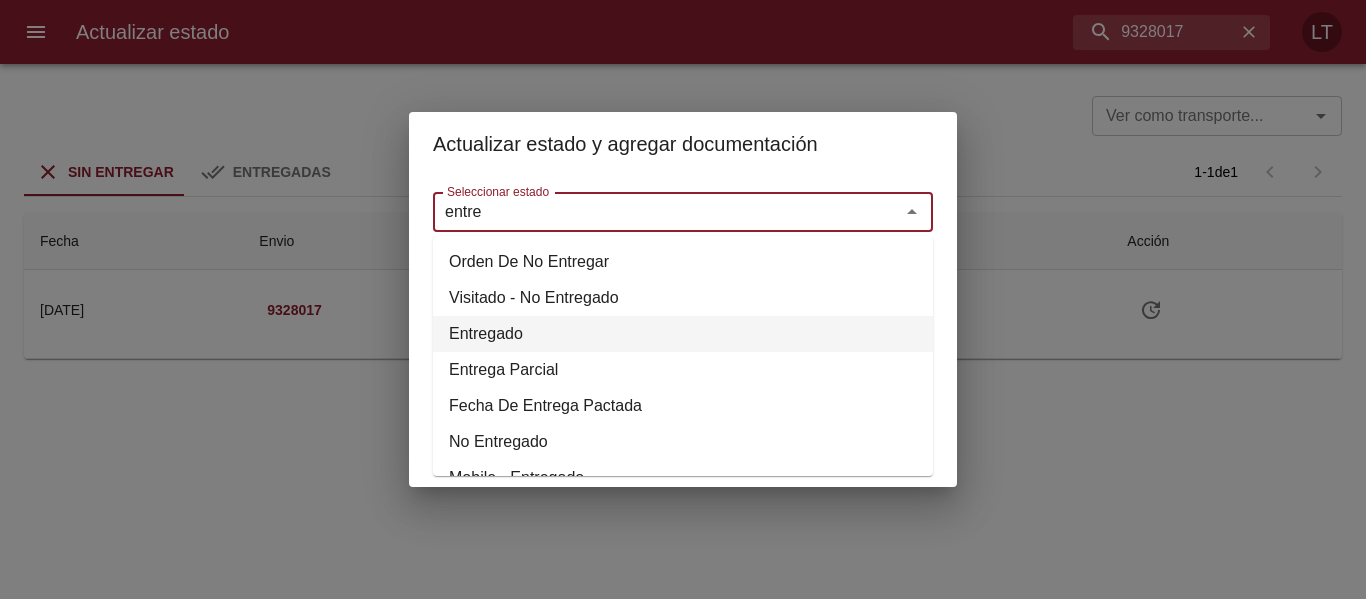 click on "Entregado" at bounding box center [683, 334] 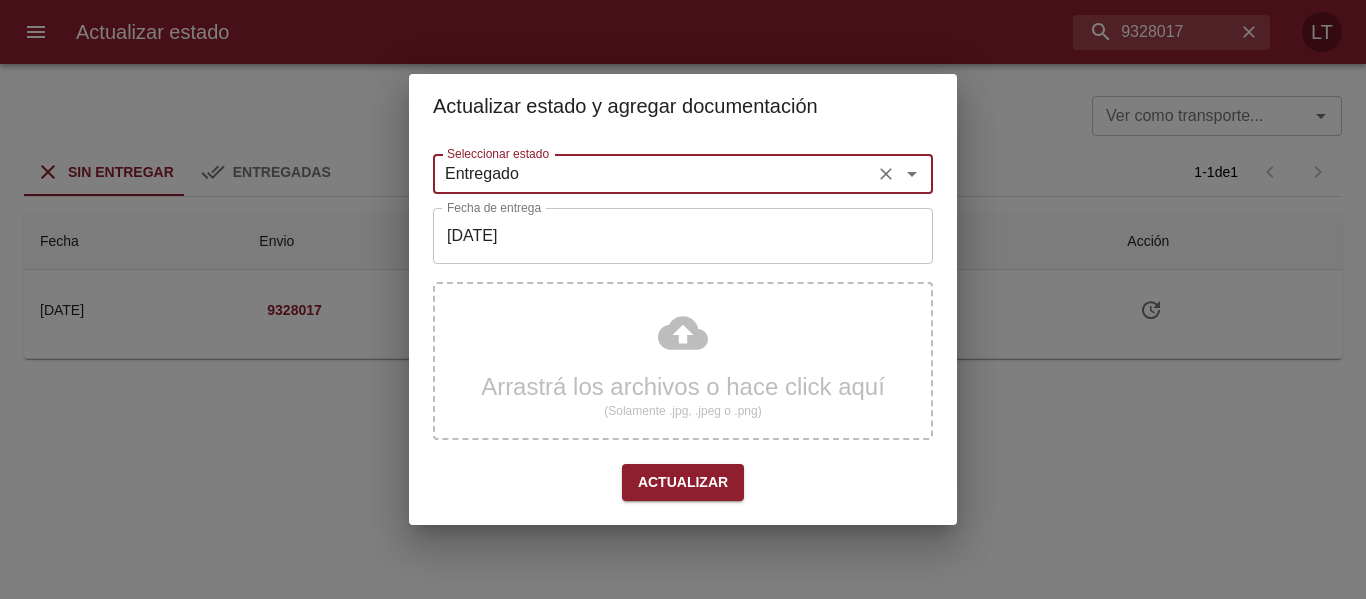 type on "Entregado" 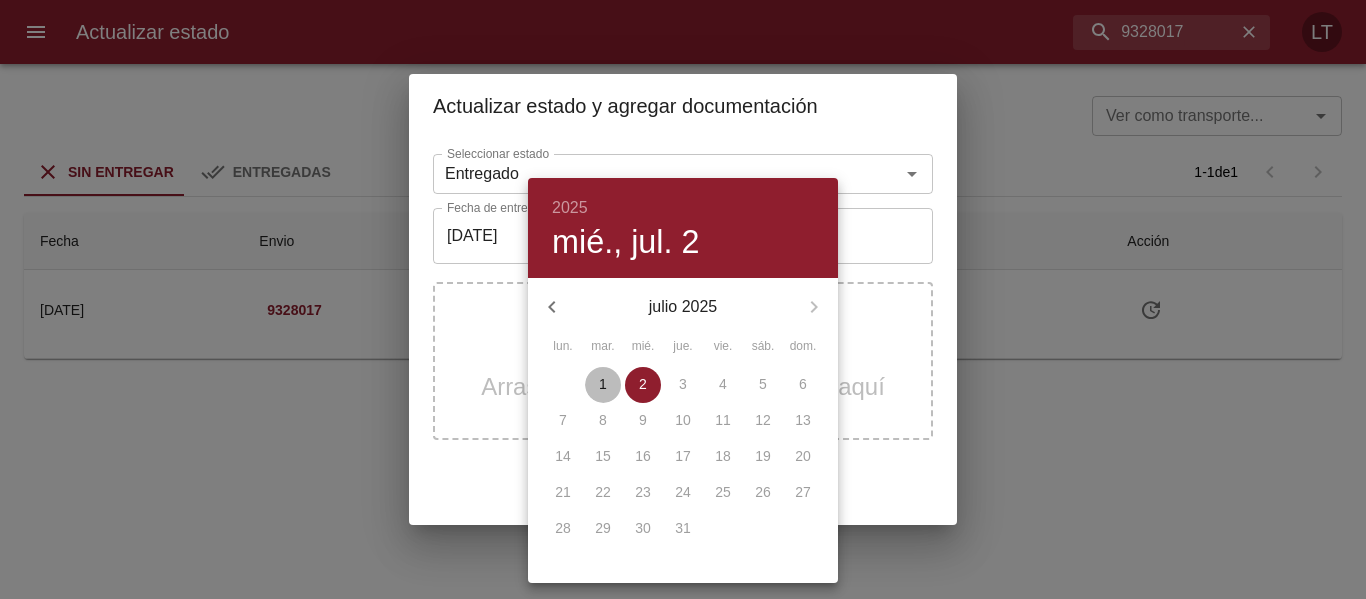 click on "1" at bounding box center (563, 384) 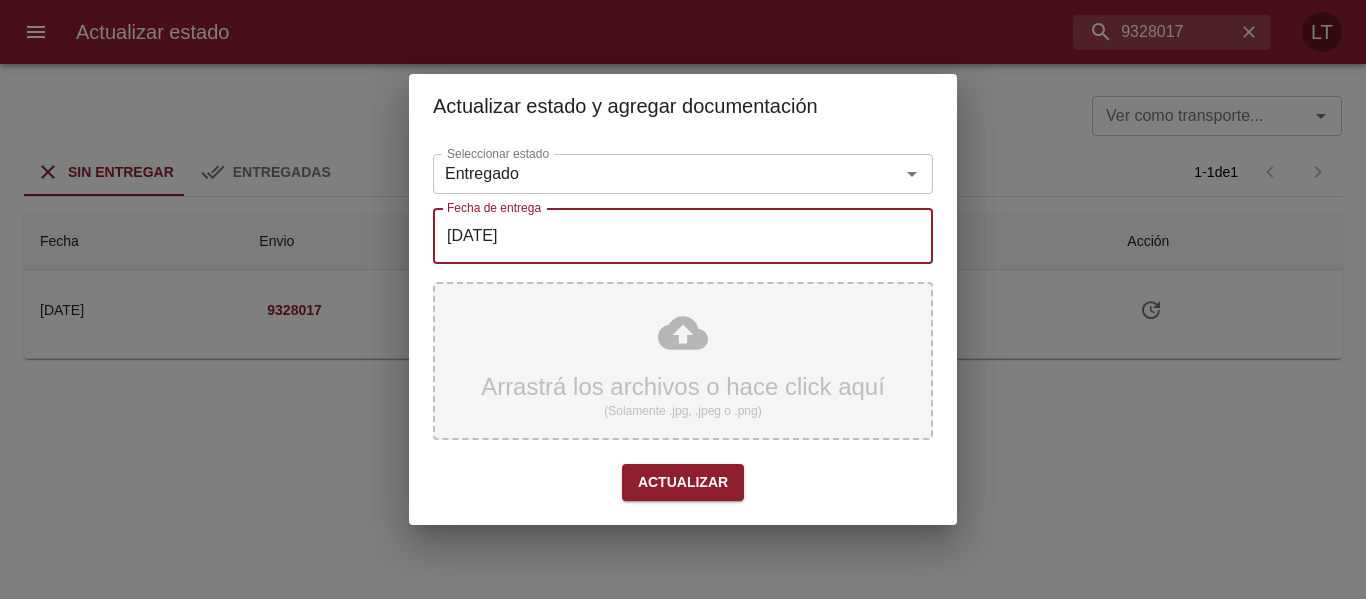 click on "Arrastrá los archivos o hace click aquí (Solamente .jpg, .jpeg o .png)" at bounding box center (683, 361) 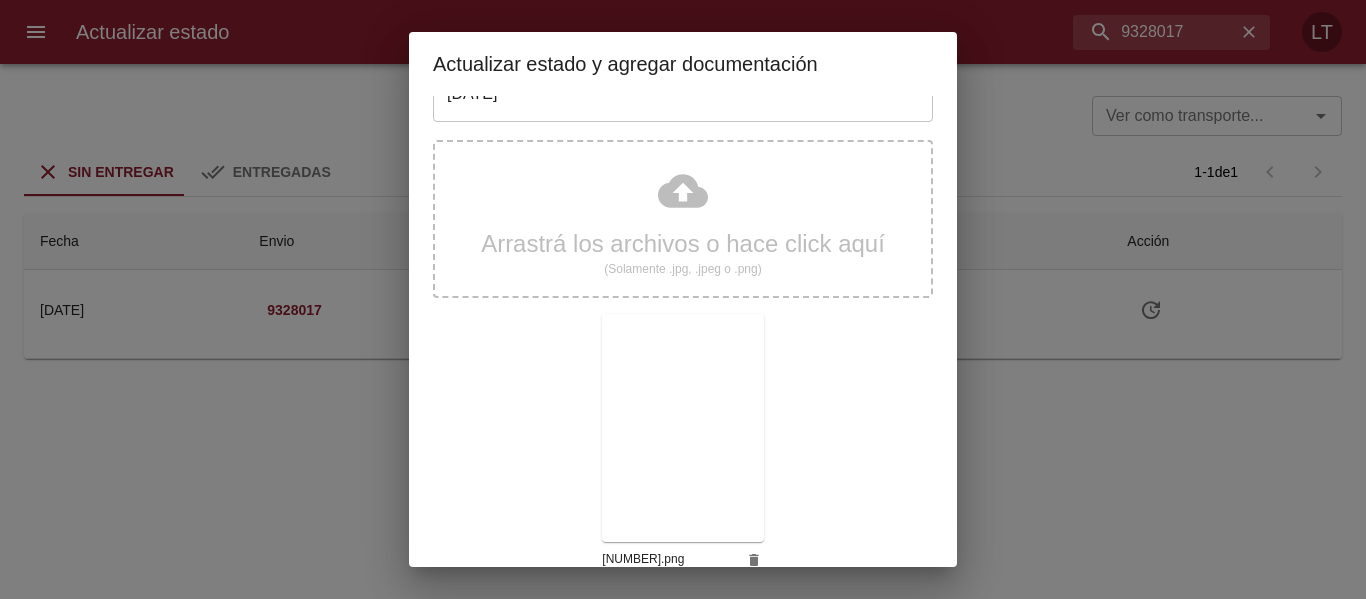 scroll, scrollTop: 187, scrollLeft: 0, axis: vertical 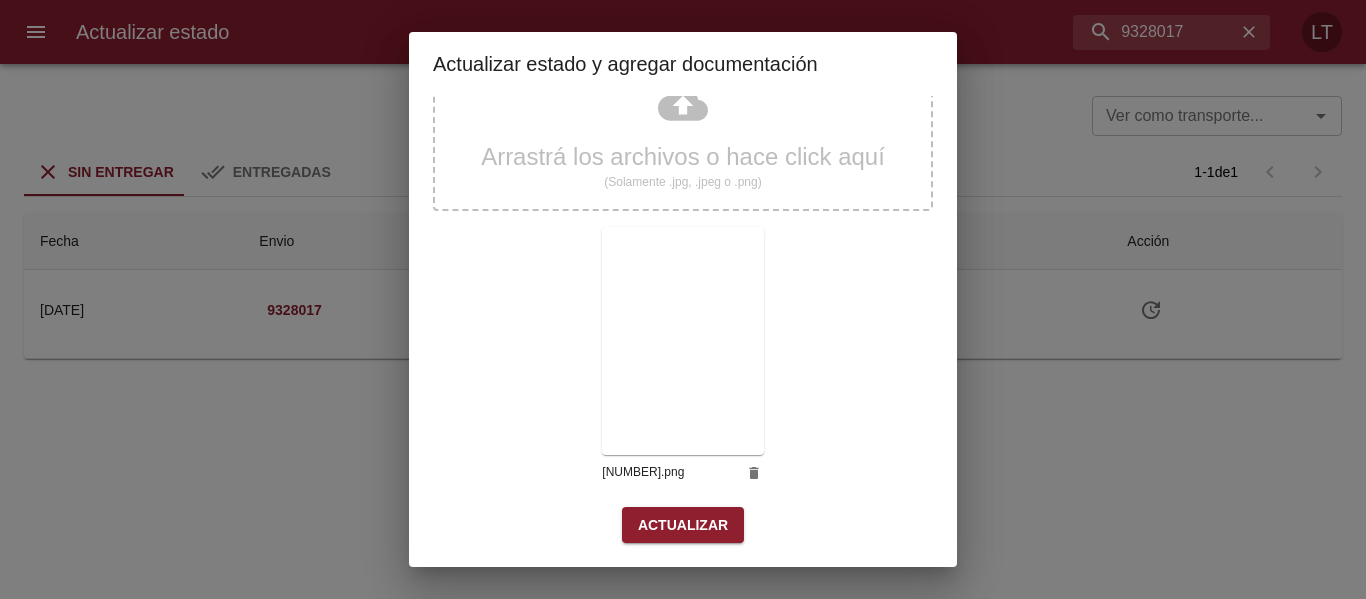 click on "Actualizar" at bounding box center (683, 525) 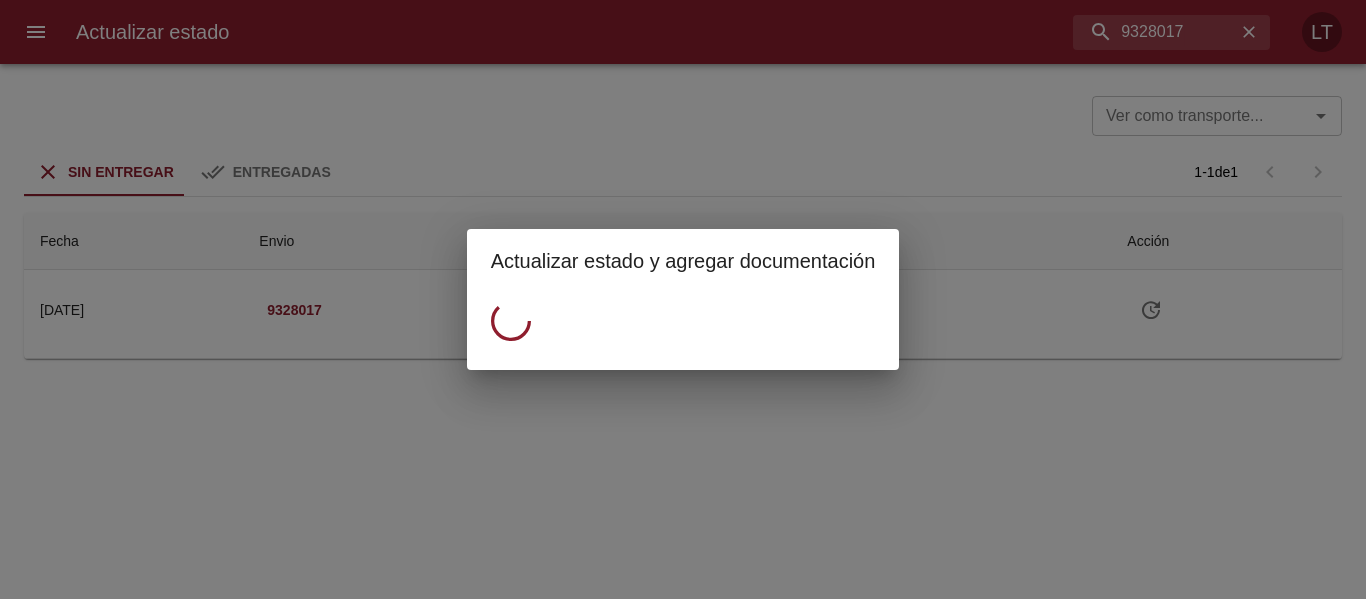 scroll, scrollTop: 0, scrollLeft: 0, axis: both 